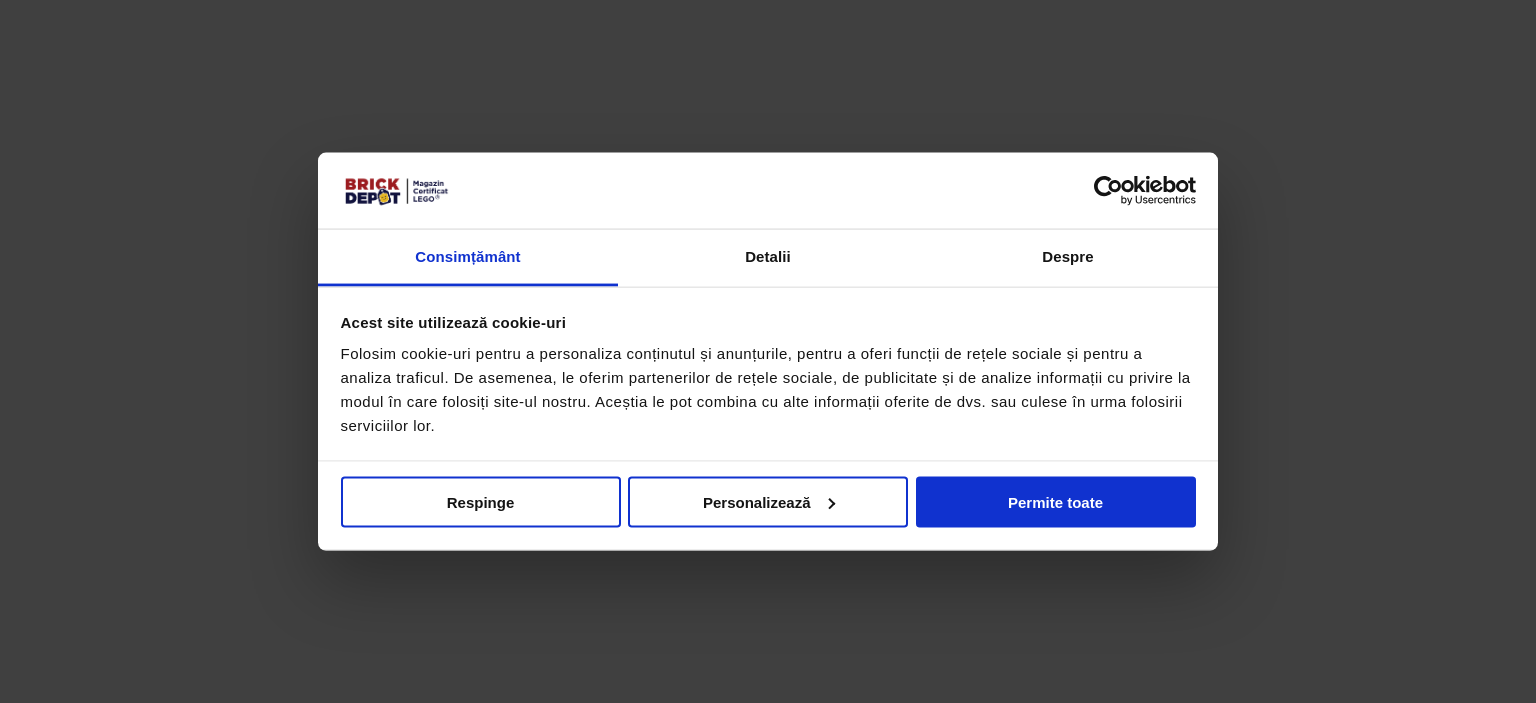 scroll, scrollTop: 0, scrollLeft: 0, axis: both 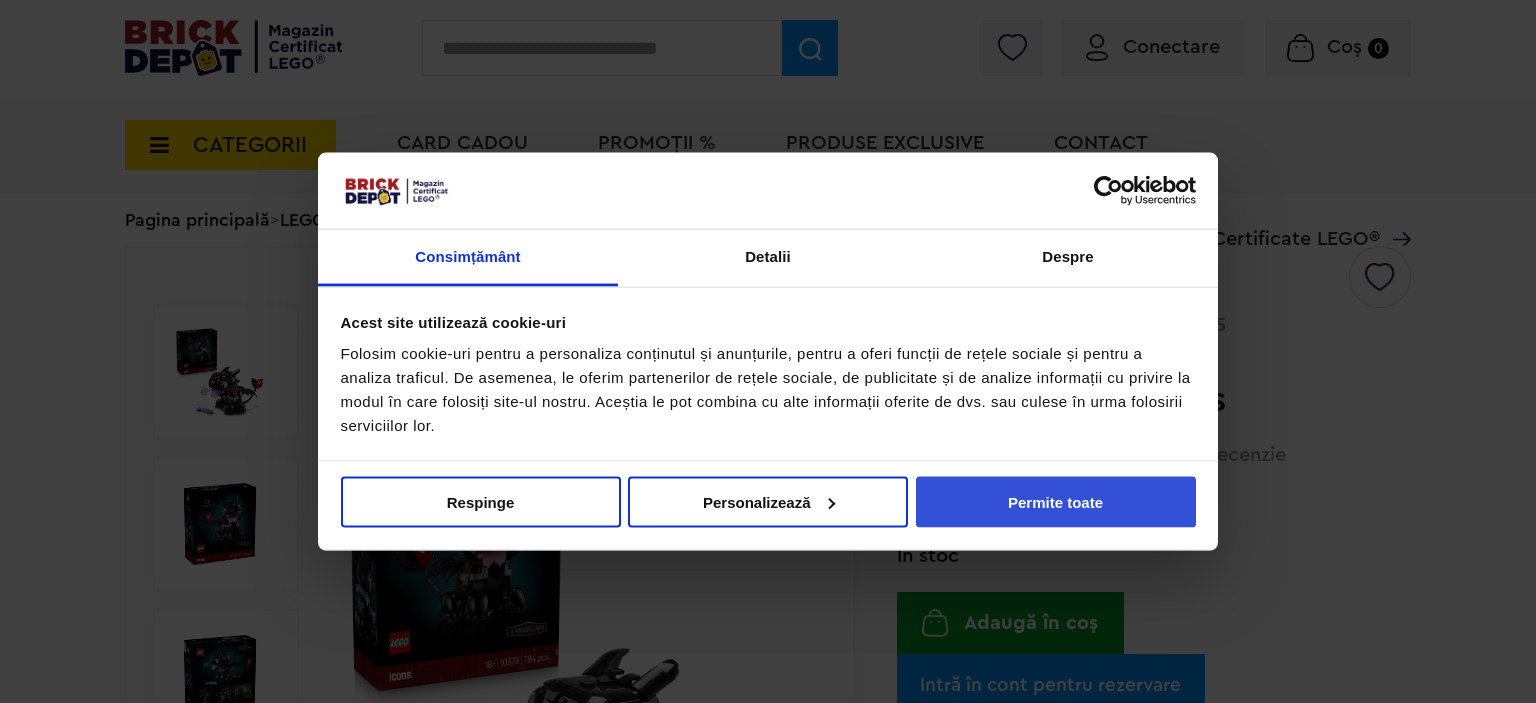 click on "Permite toate" at bounding box center (1056, 501) 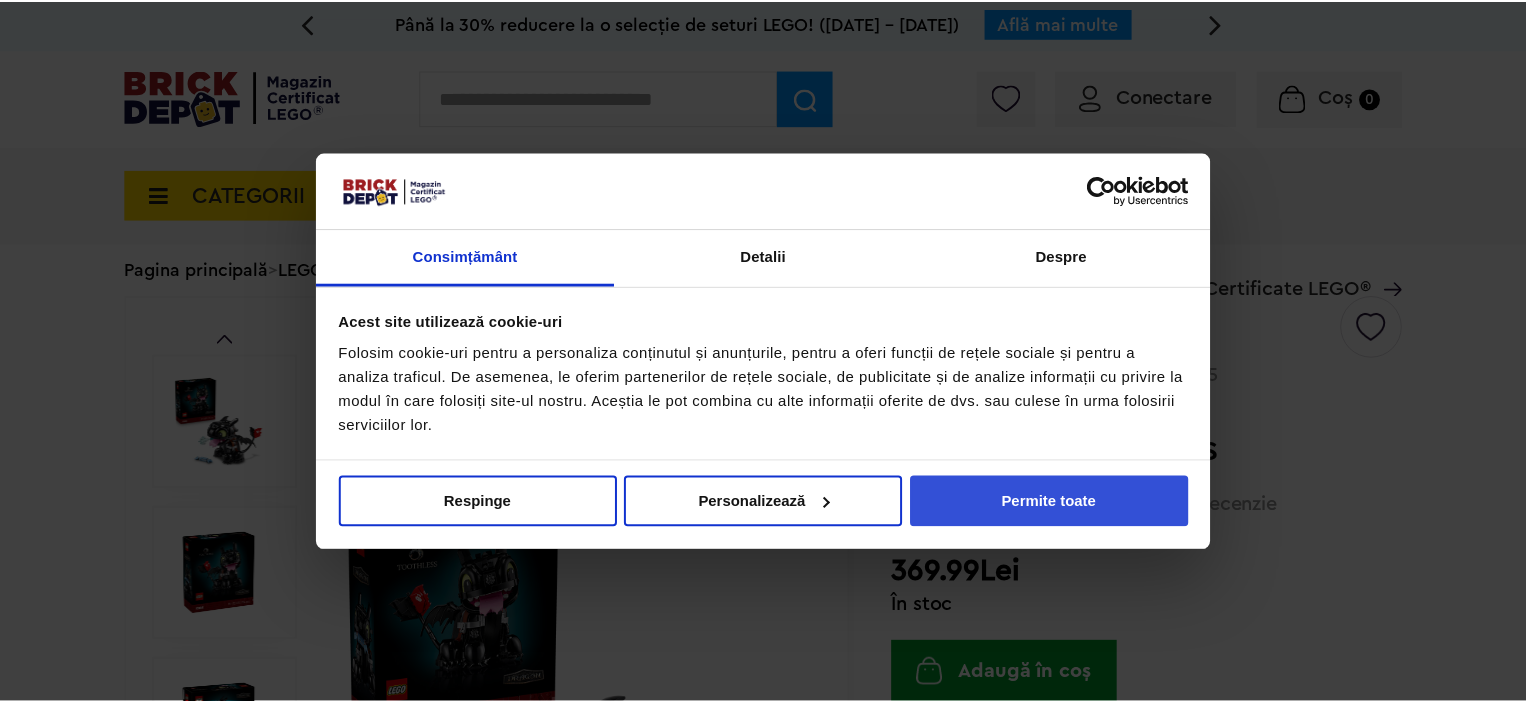 scroll, scrollTop: 0, scrollLeft: 0, axis: both 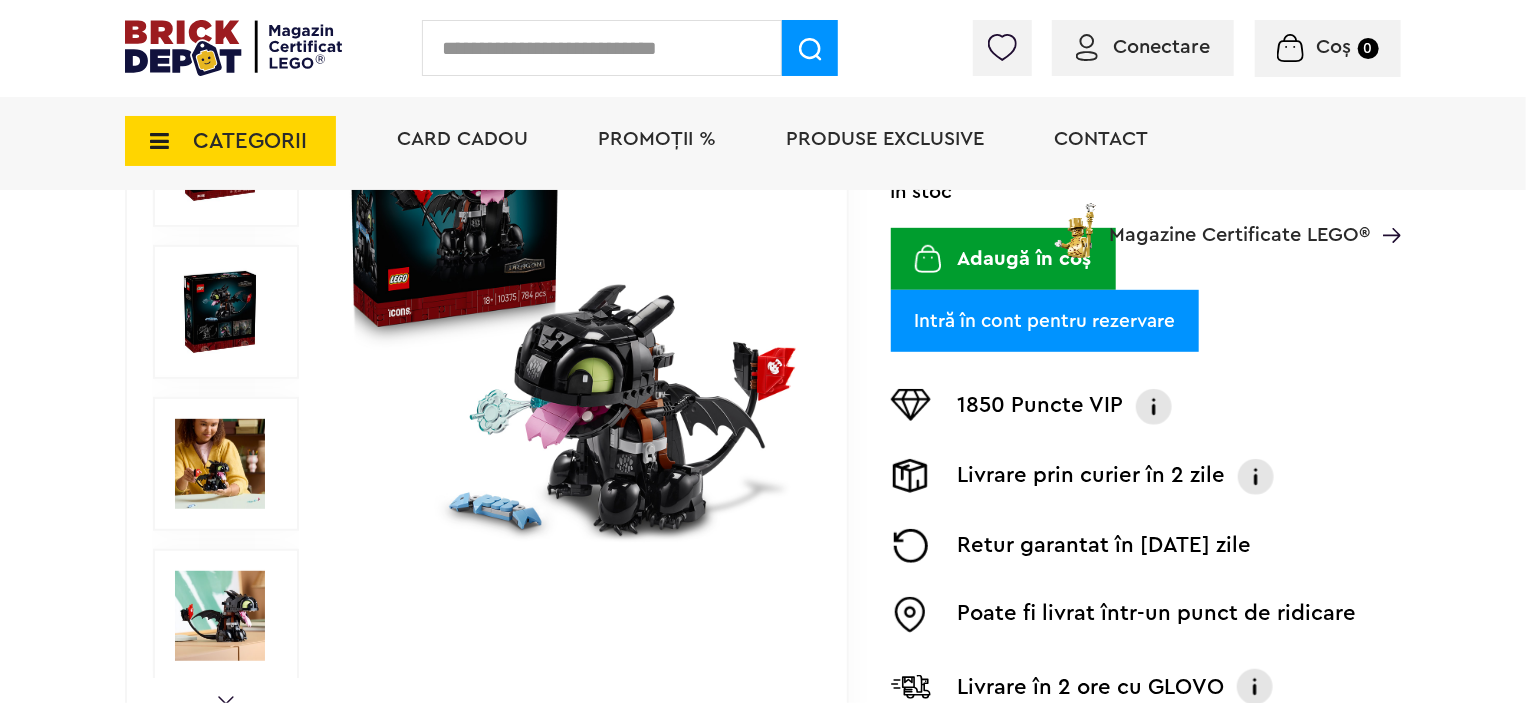 click at bounding box center [220, 312] 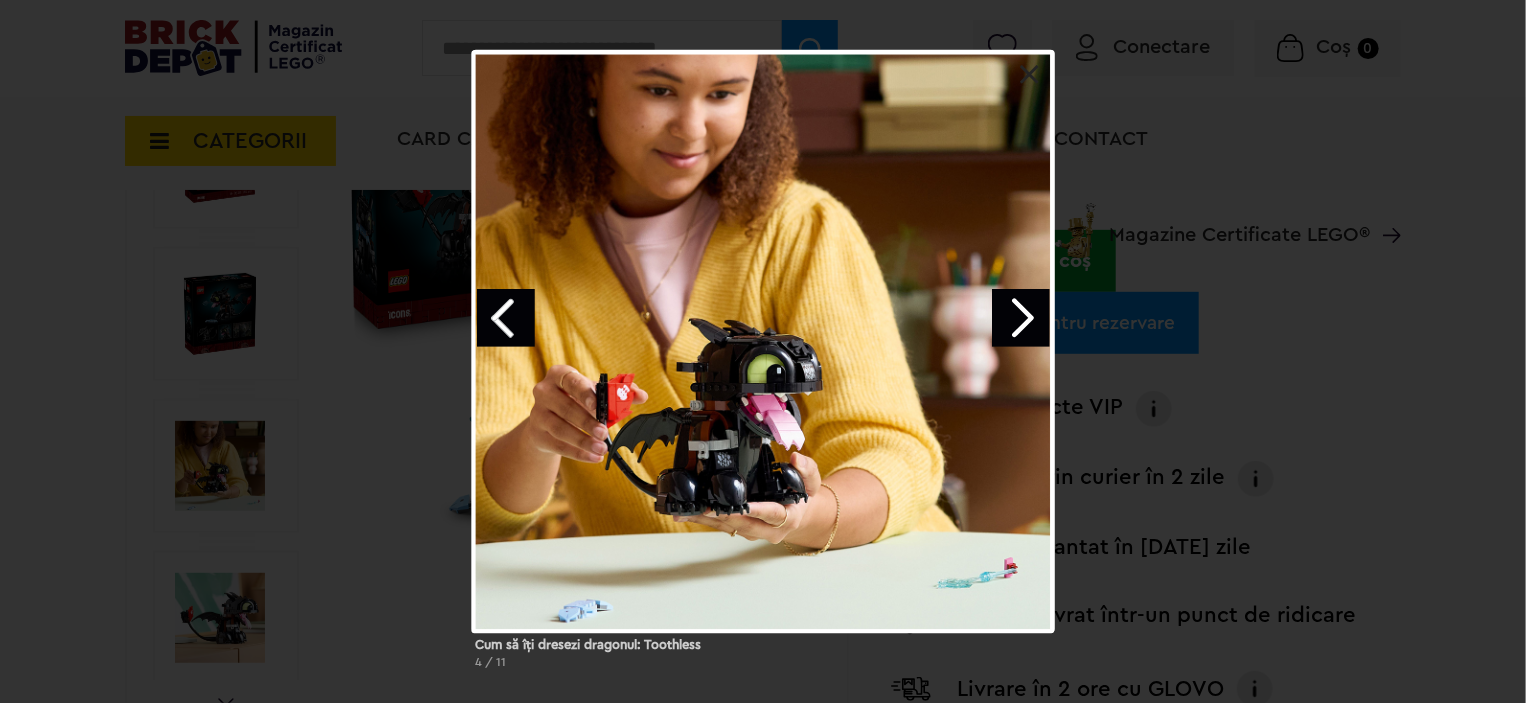 click at bounding box center (1021, 318) 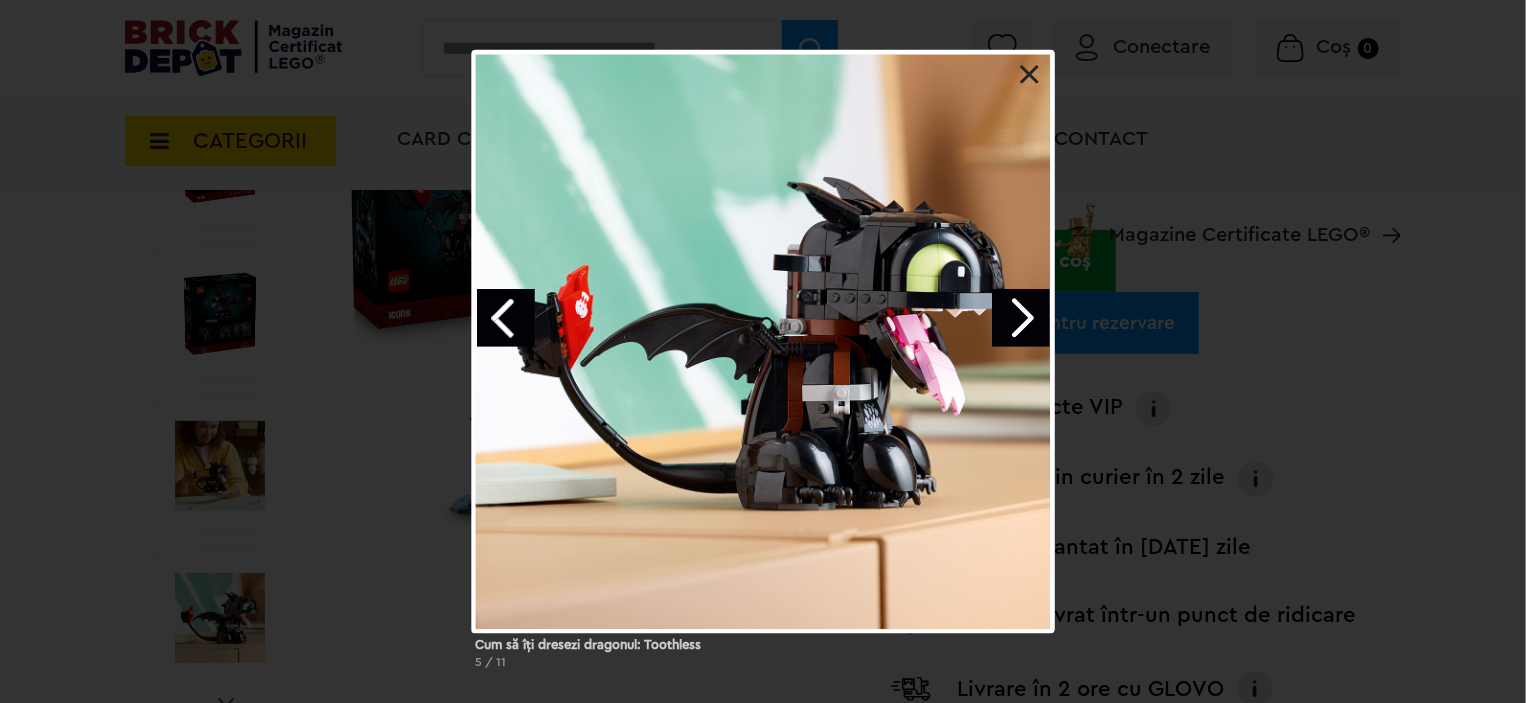 click at bounding box center (506, 318) 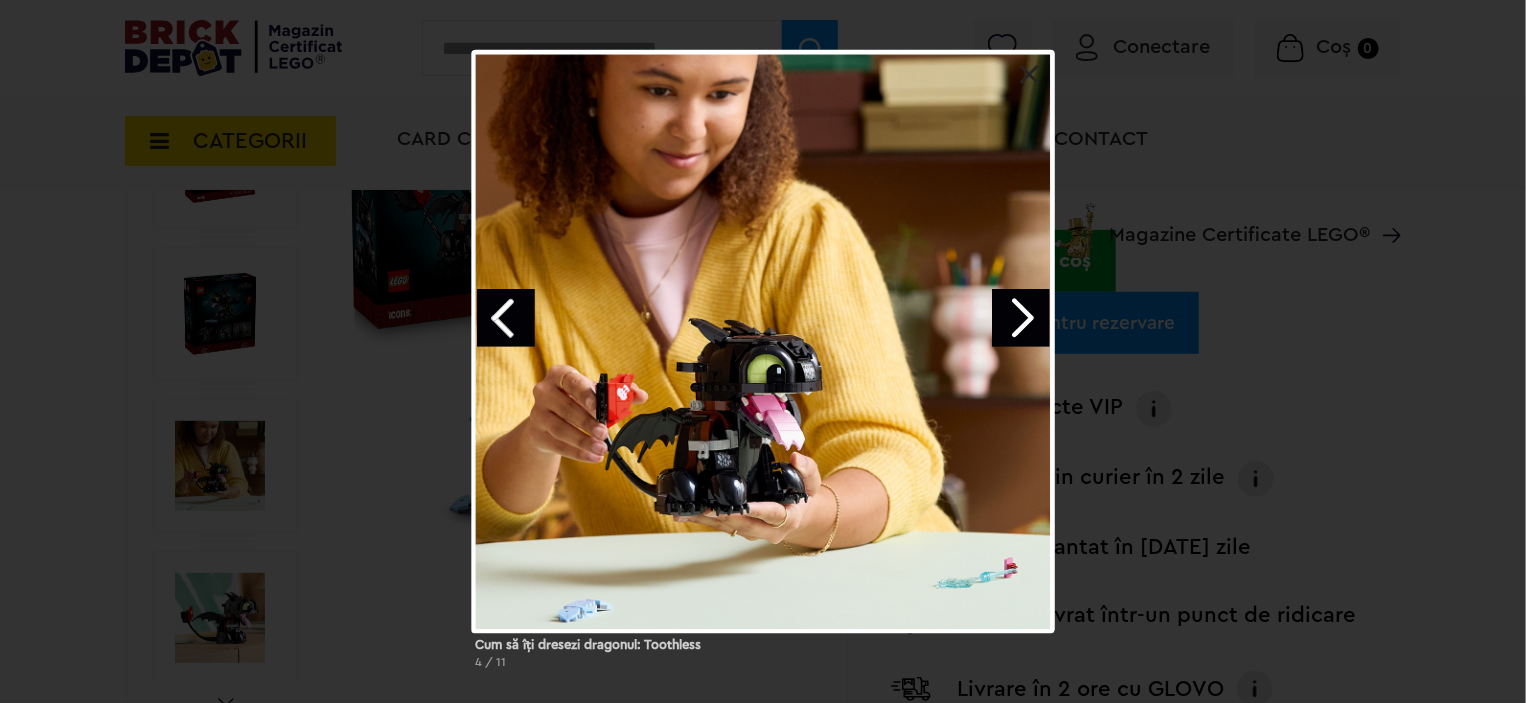click at bounding box center (506, 318) 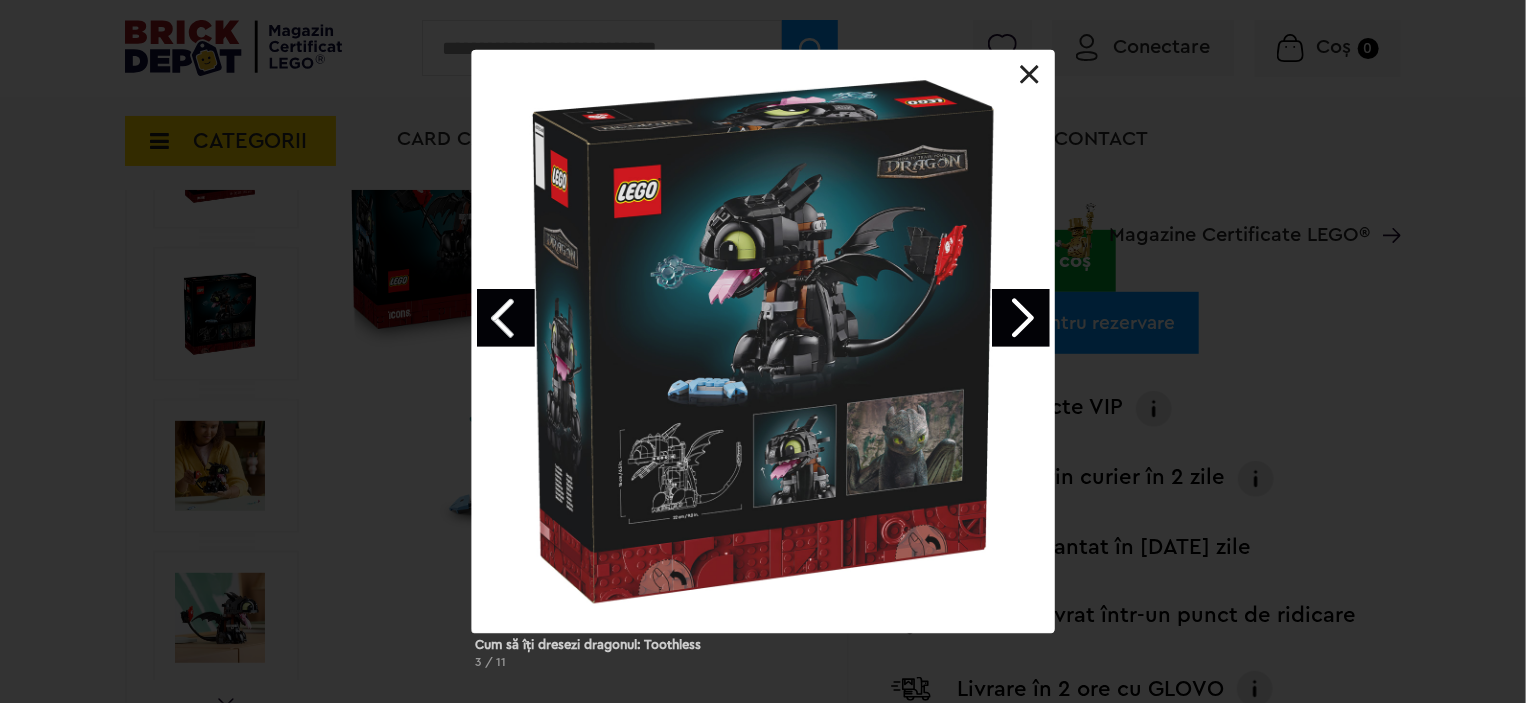 click on "Cum să îți dresezi dragonul: Toothless 3 / 11" at bounding box center (763, 367) 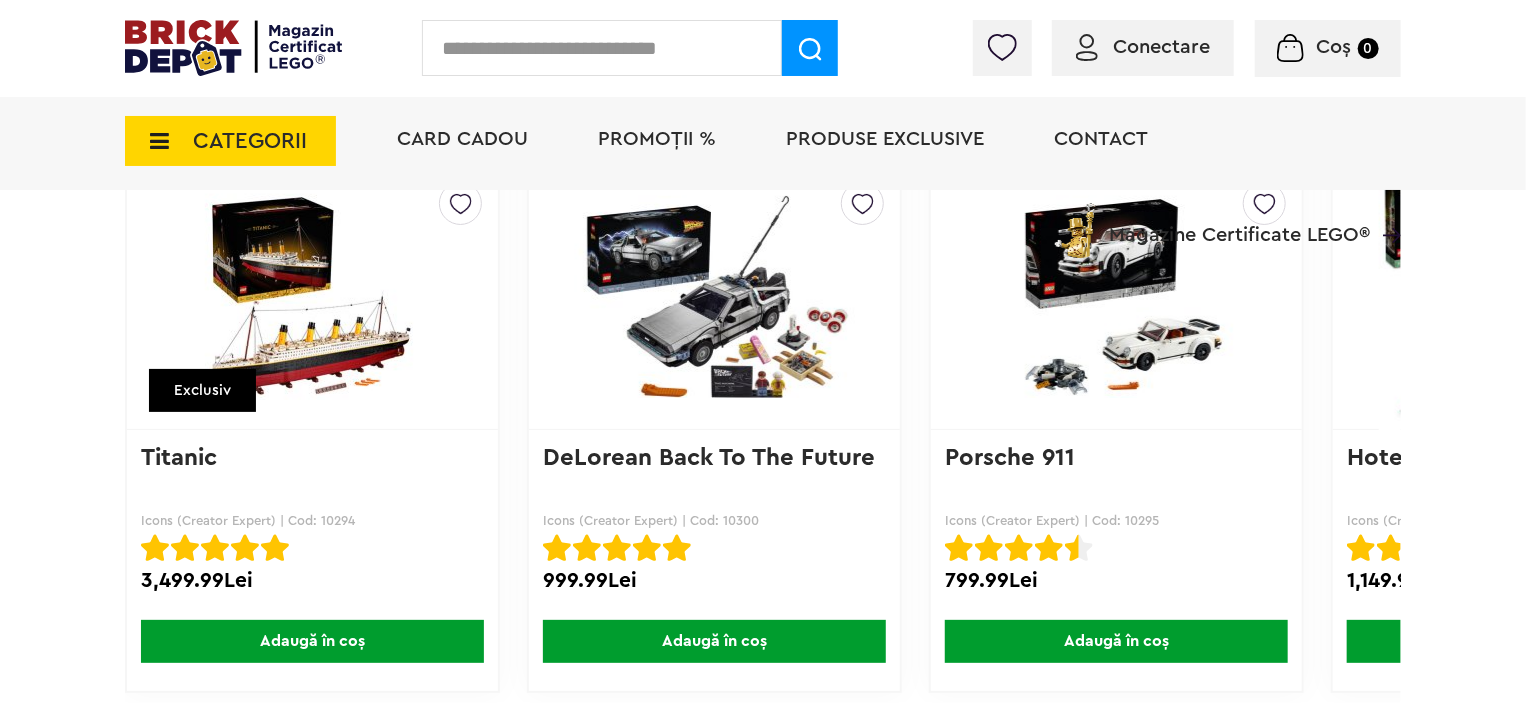 scroll, scrollTop: 2924, scrollLeft: 0, axis: vertical 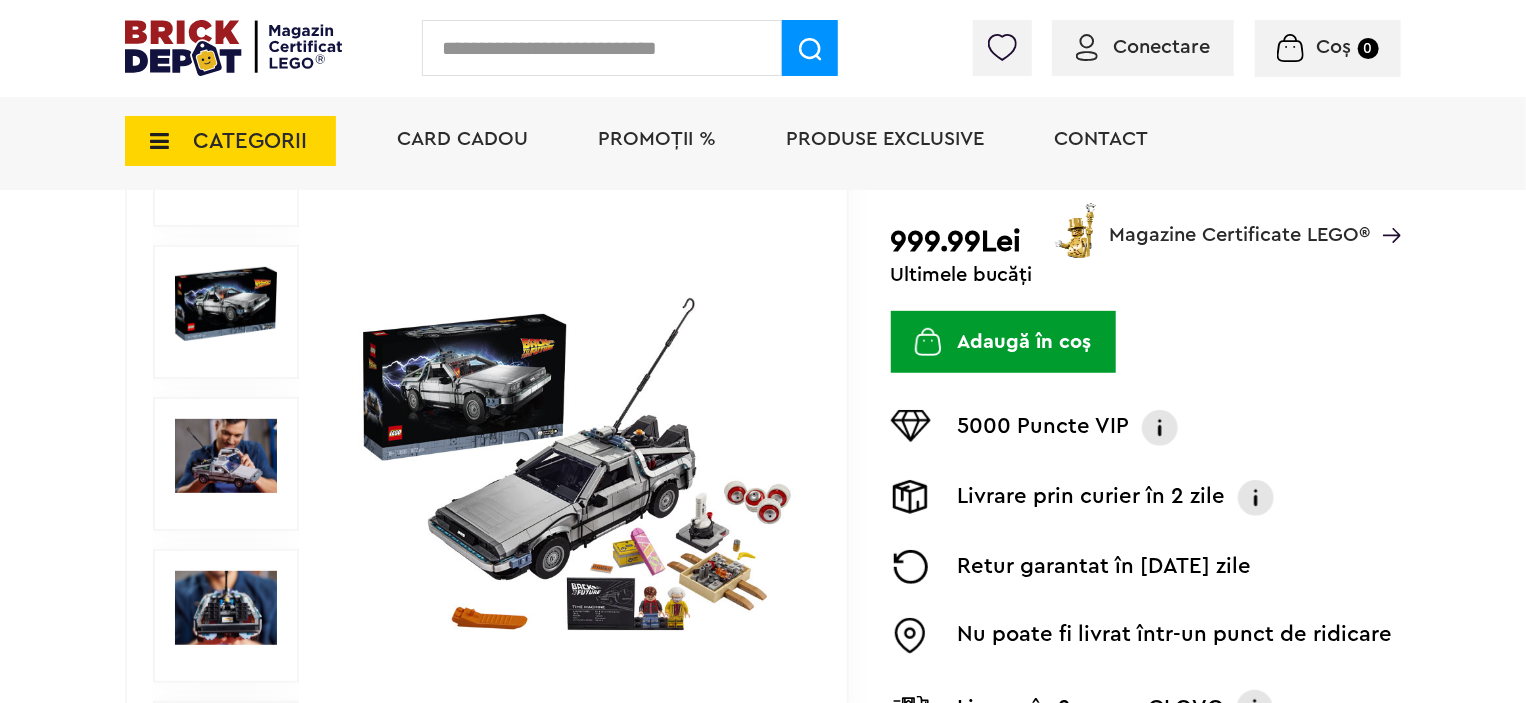 click at bounding box center [226, 456] 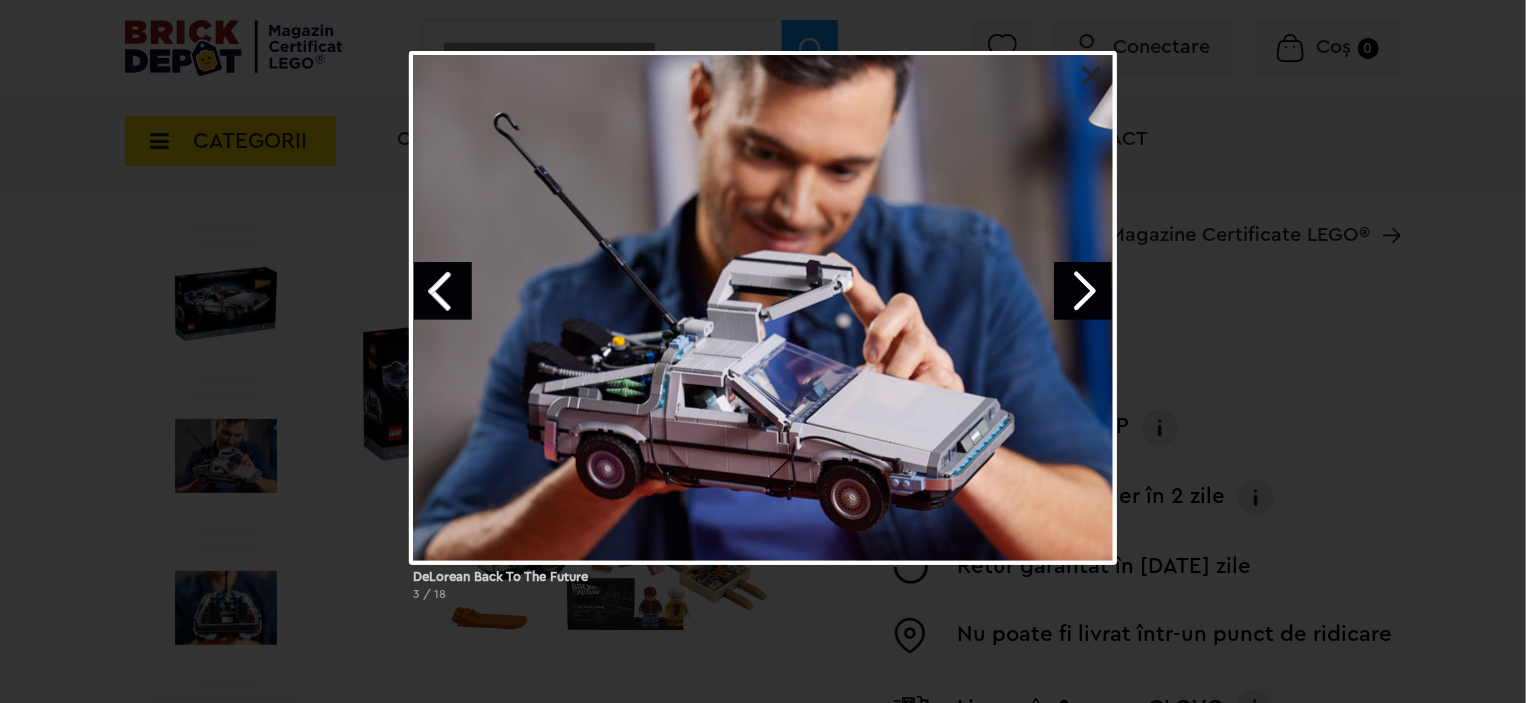 click at bounding box center [1083, 291] 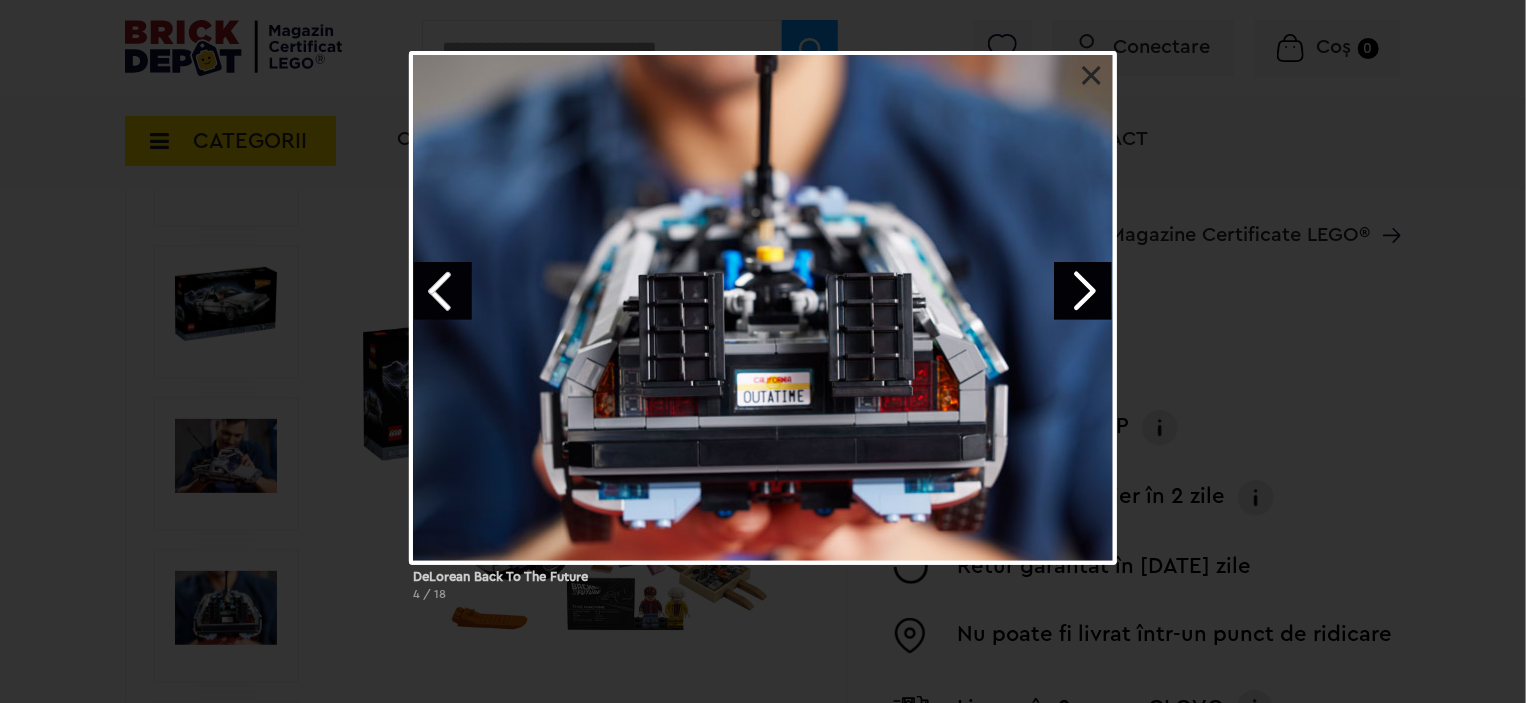 click at bounding box center (1083, 291) 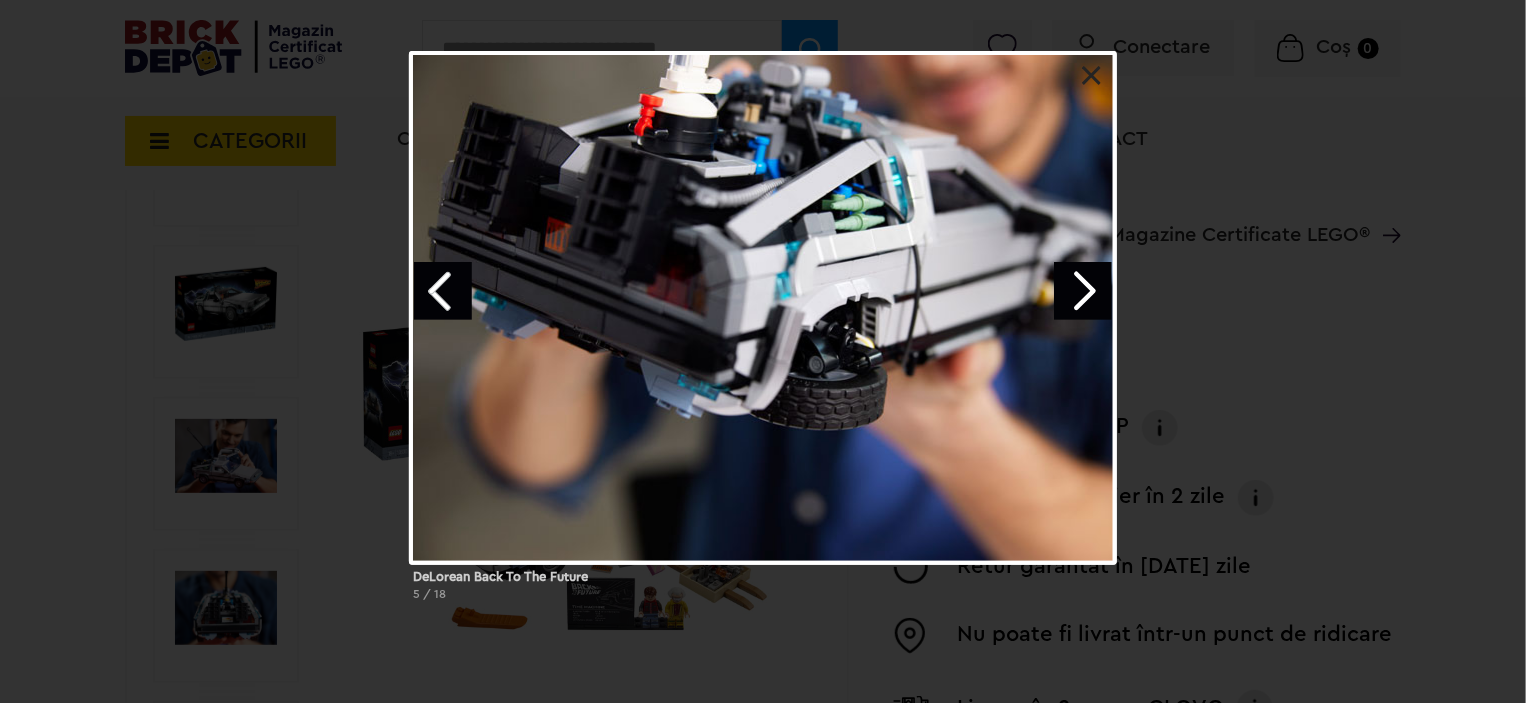 click at bounding box center [1083, 291] 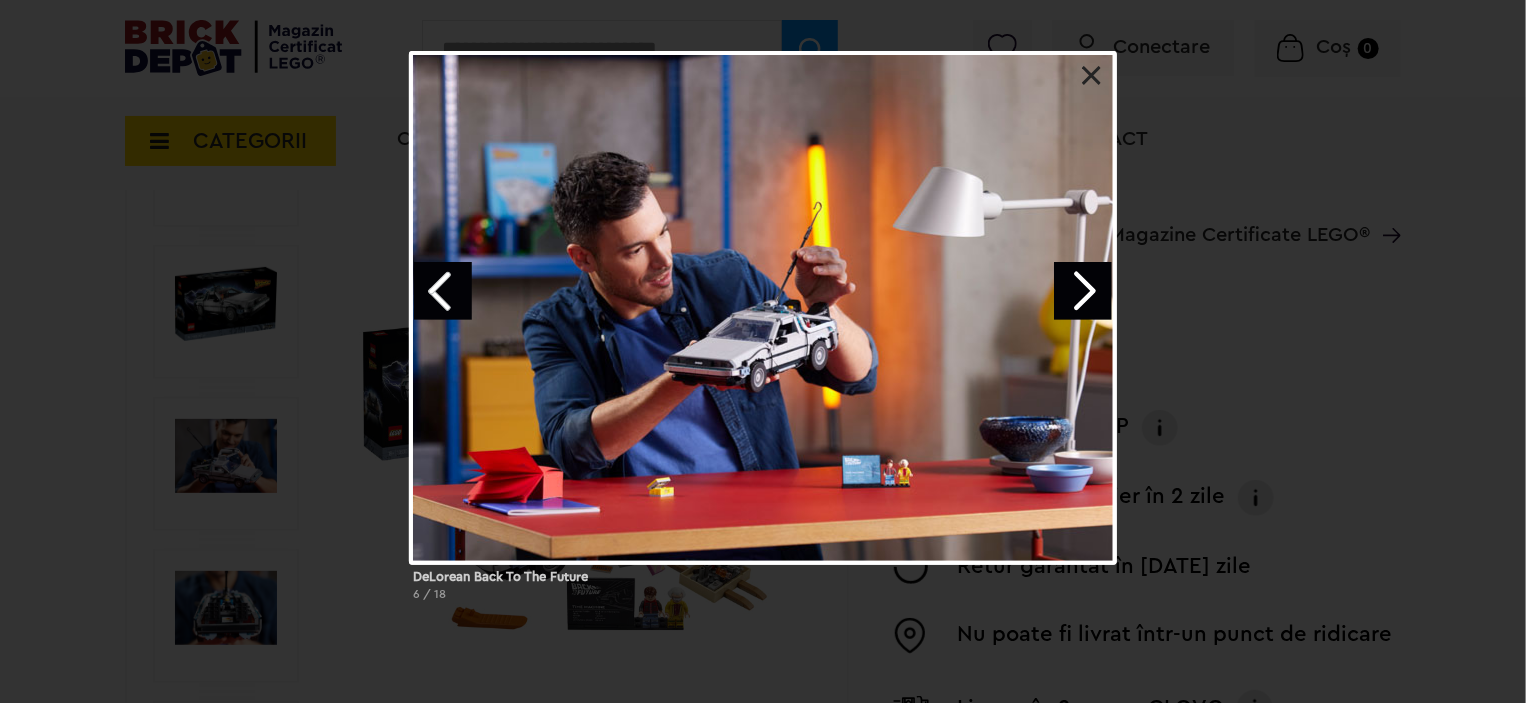 click at bounding box center (1083, 291) 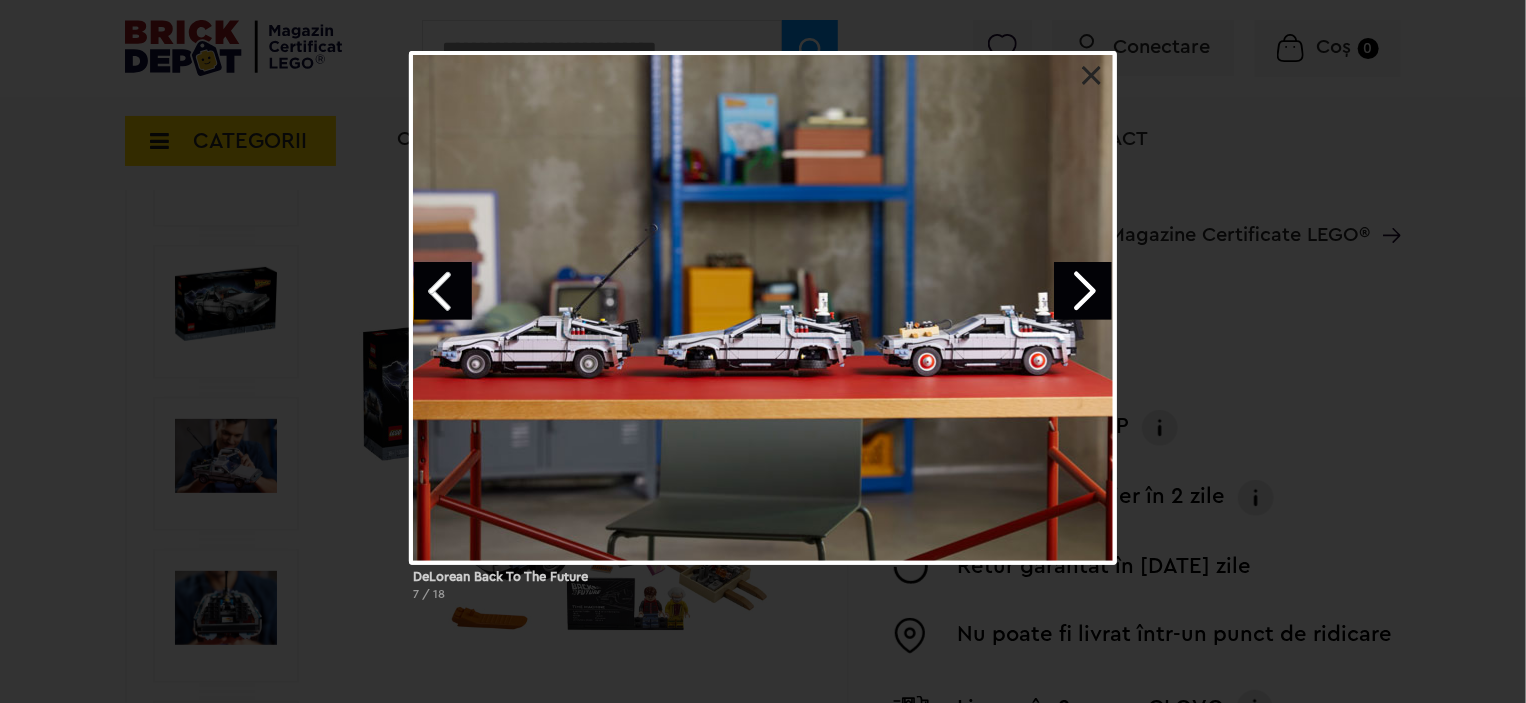 click at bounding box center (1083, 291) 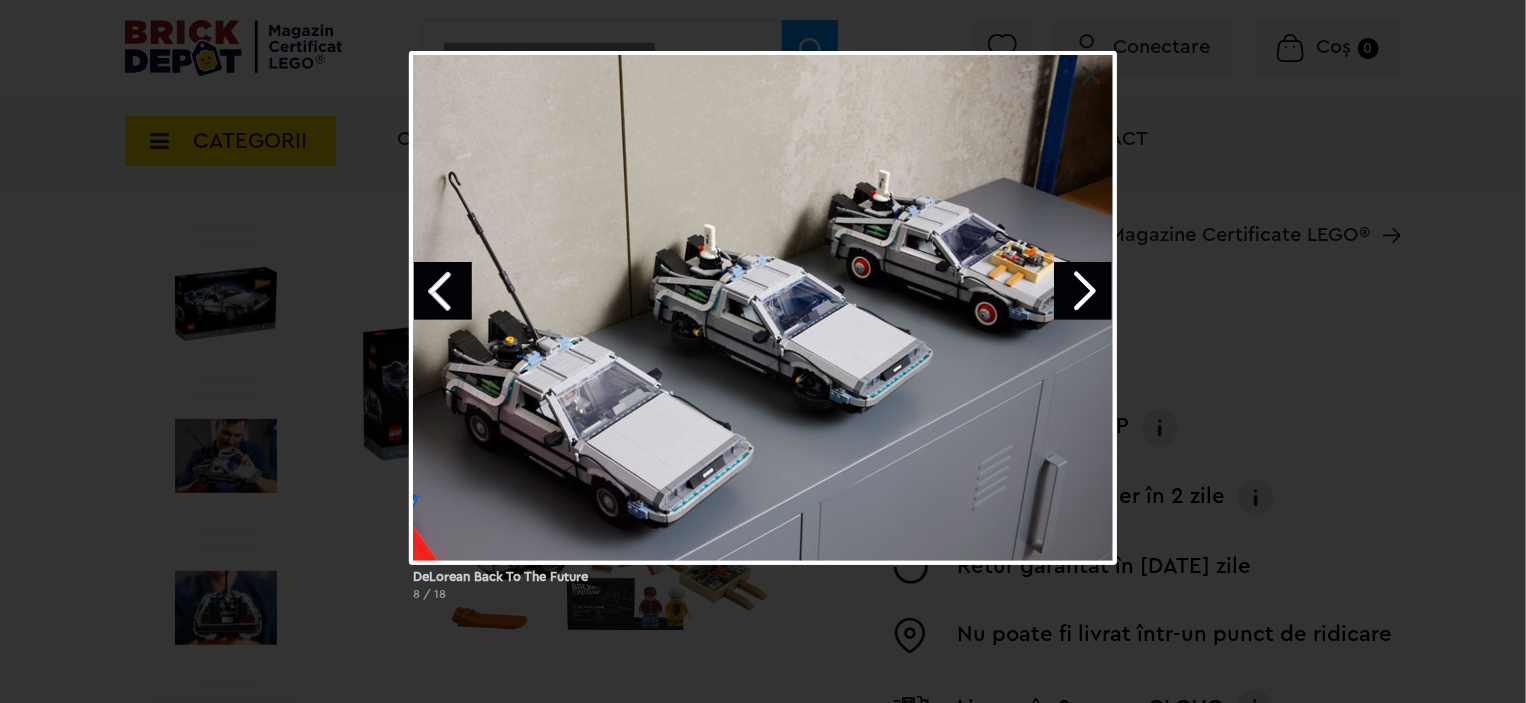 click at bounding box center [1083, 291] 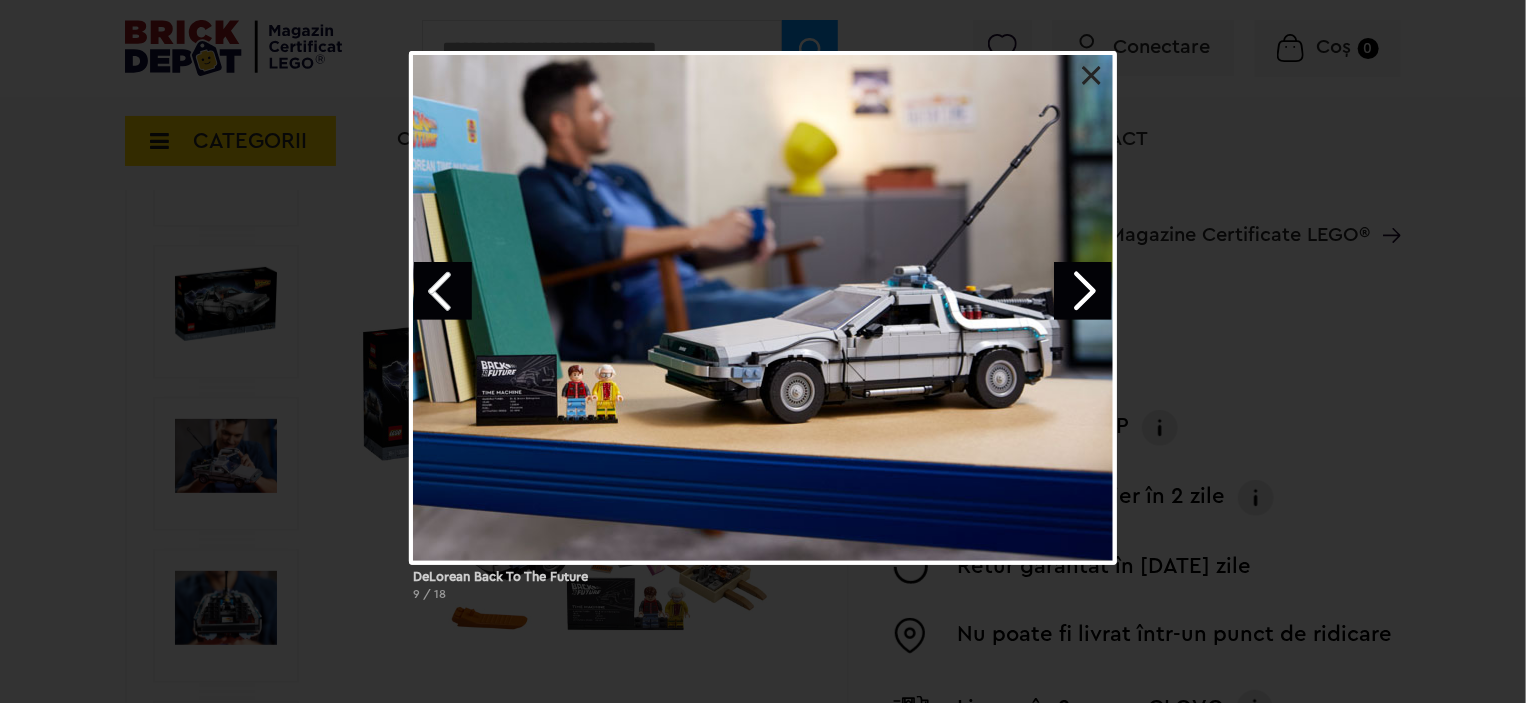 click at bounding box center (763, 308) 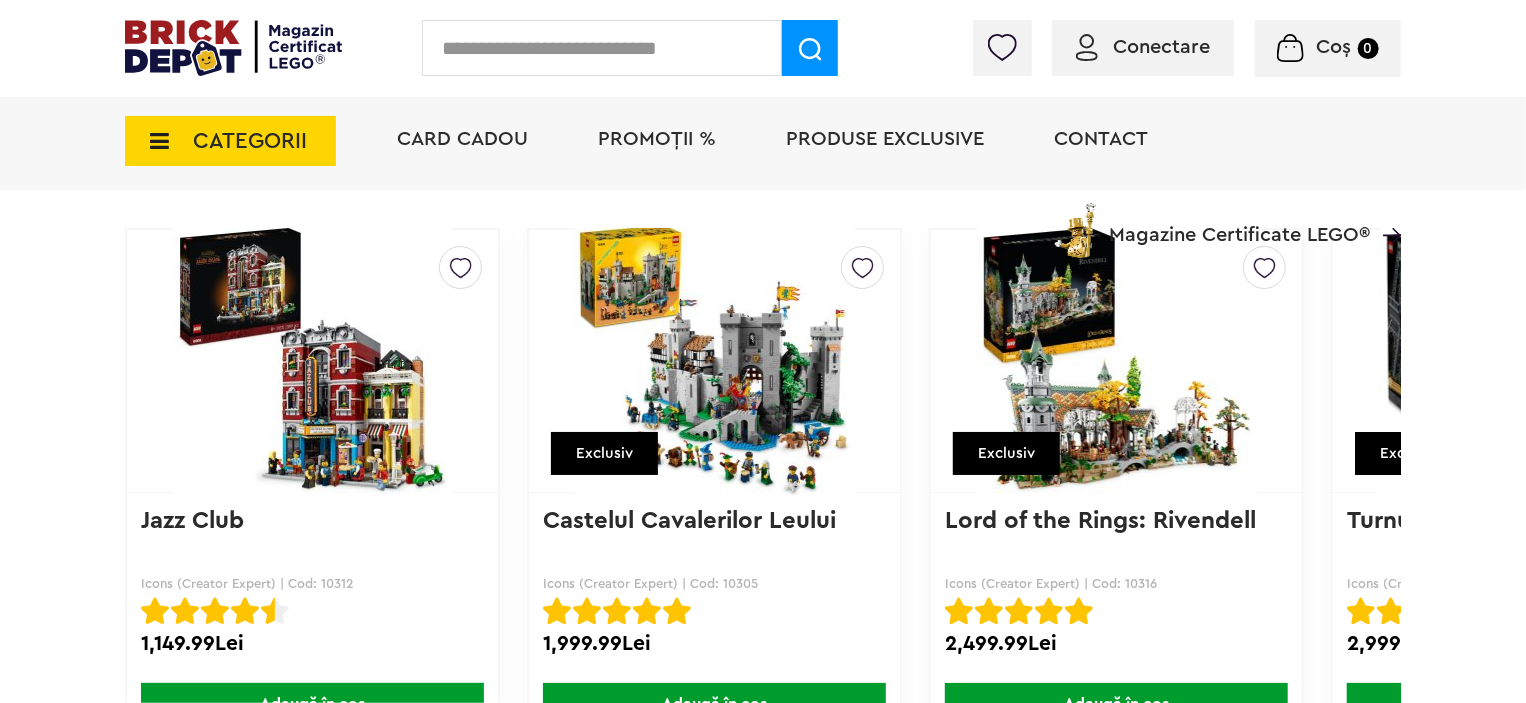 scroll, scrollTop: 4707, scrollLeft: 0, axis: vertical 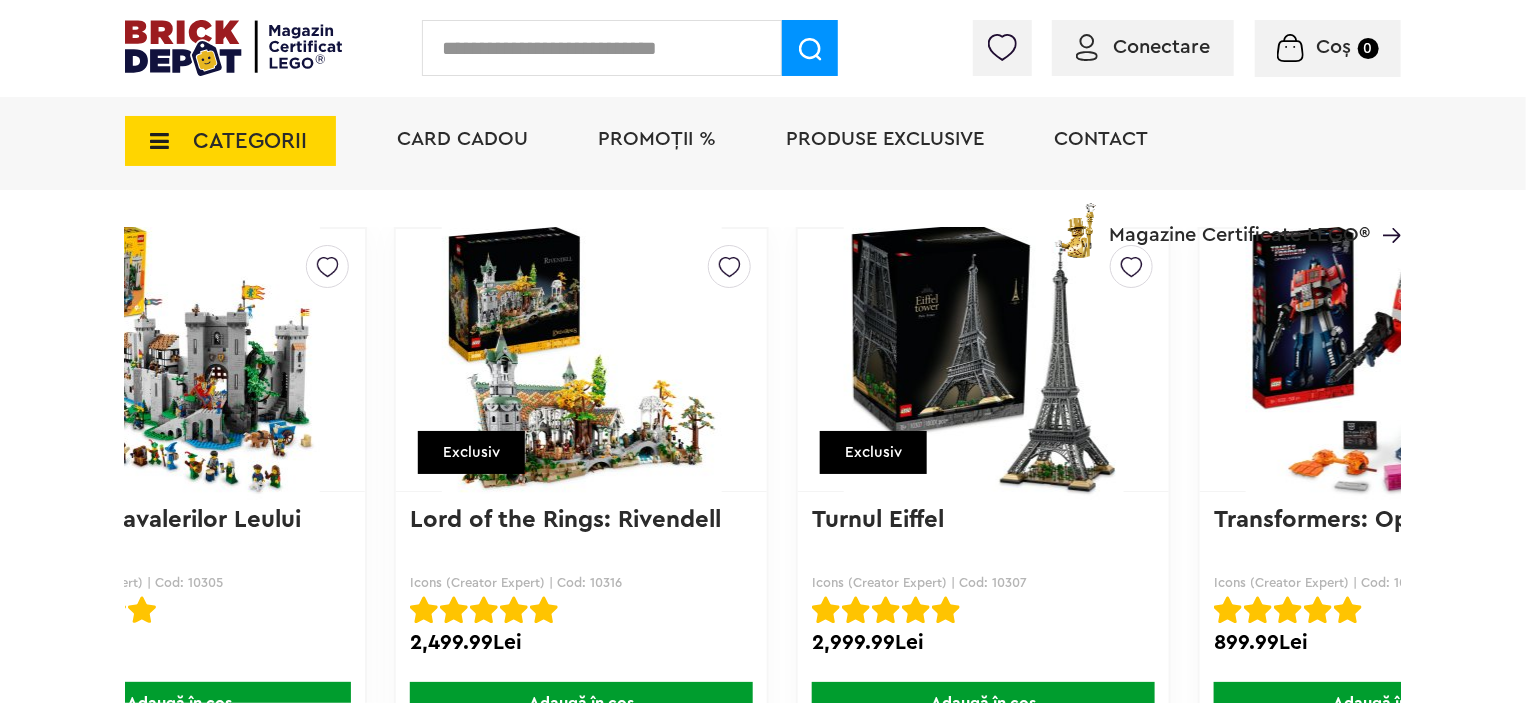 click at bounding box center [983, 360] 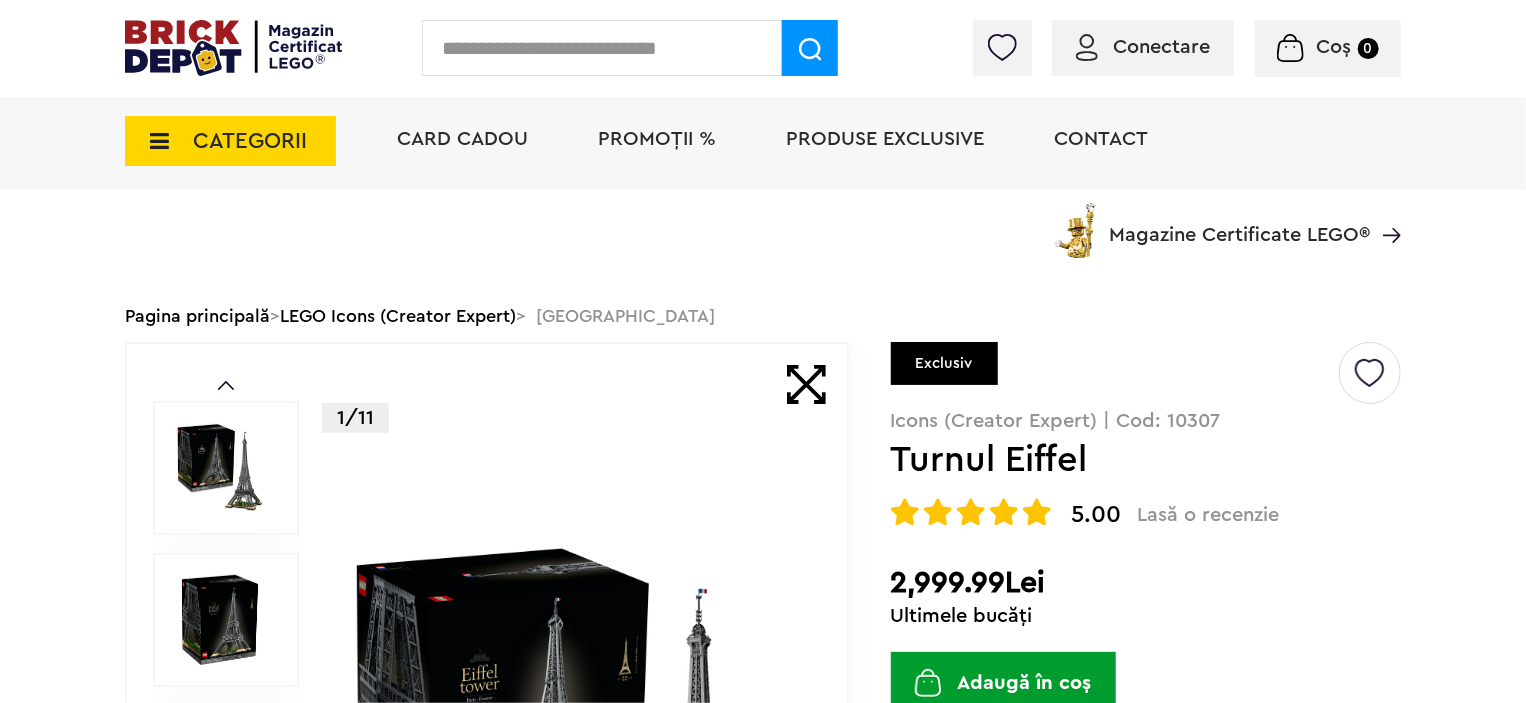 scroll, scrollTop: 468, scrollLeft: 0, axis: vertical 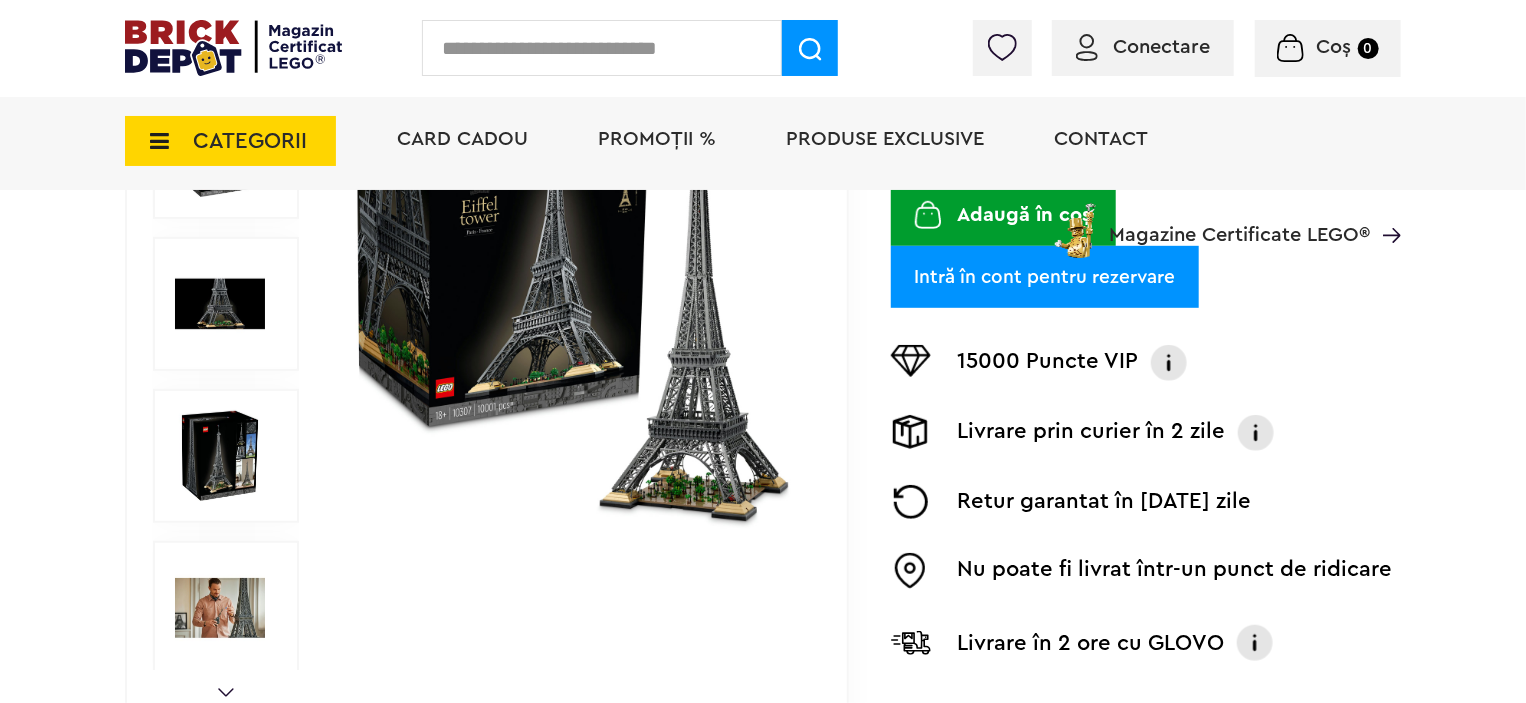 click at bounding box center [220, 456] 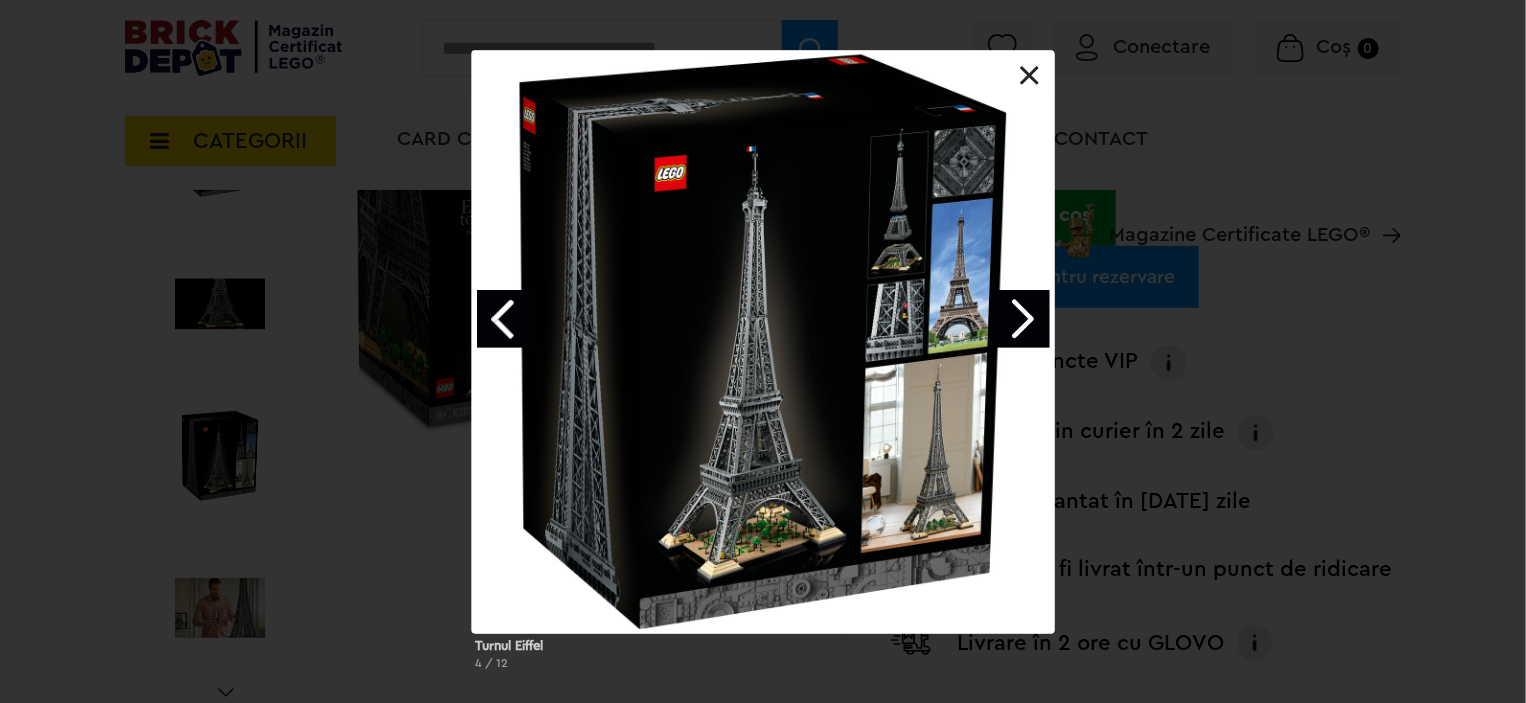 click at bounding box center [1021, 319] 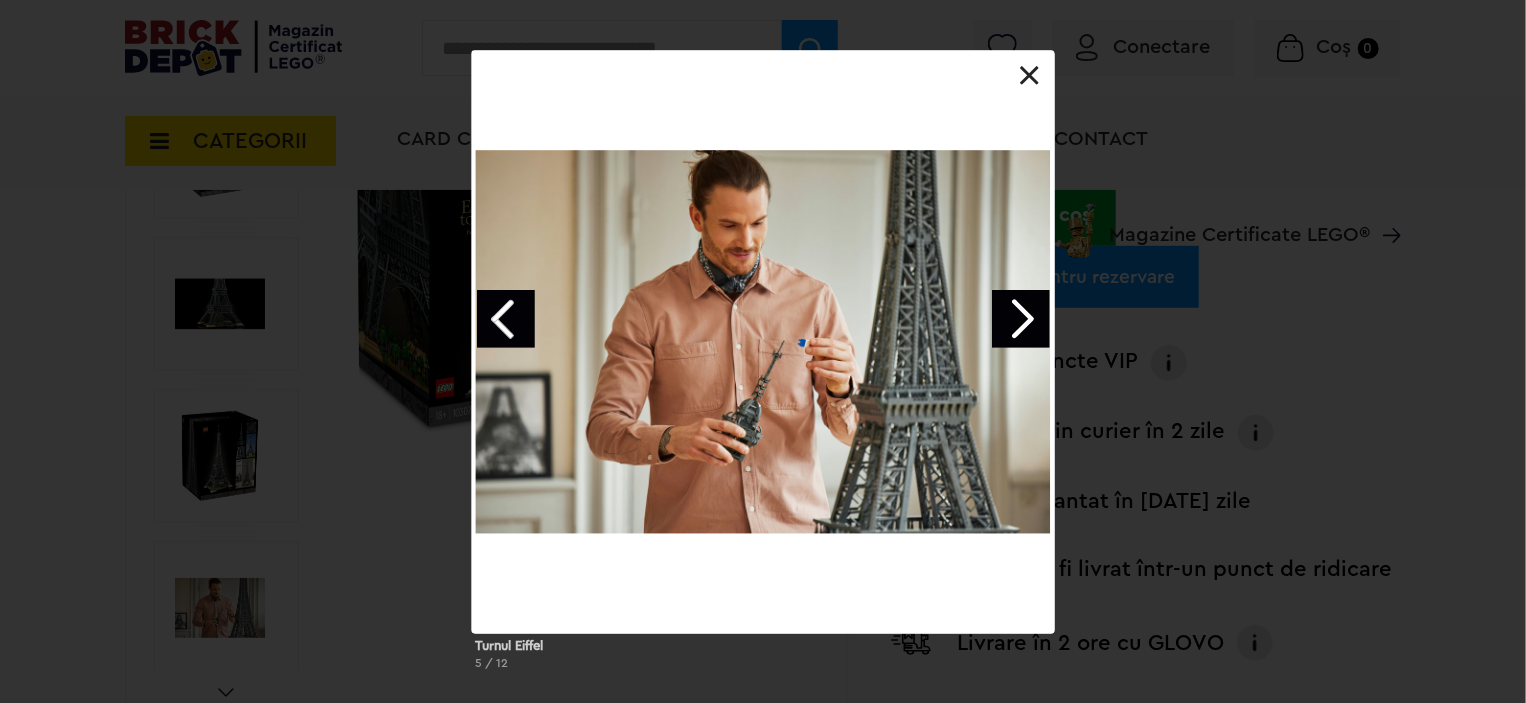 click at bounding box center (1021, 319) 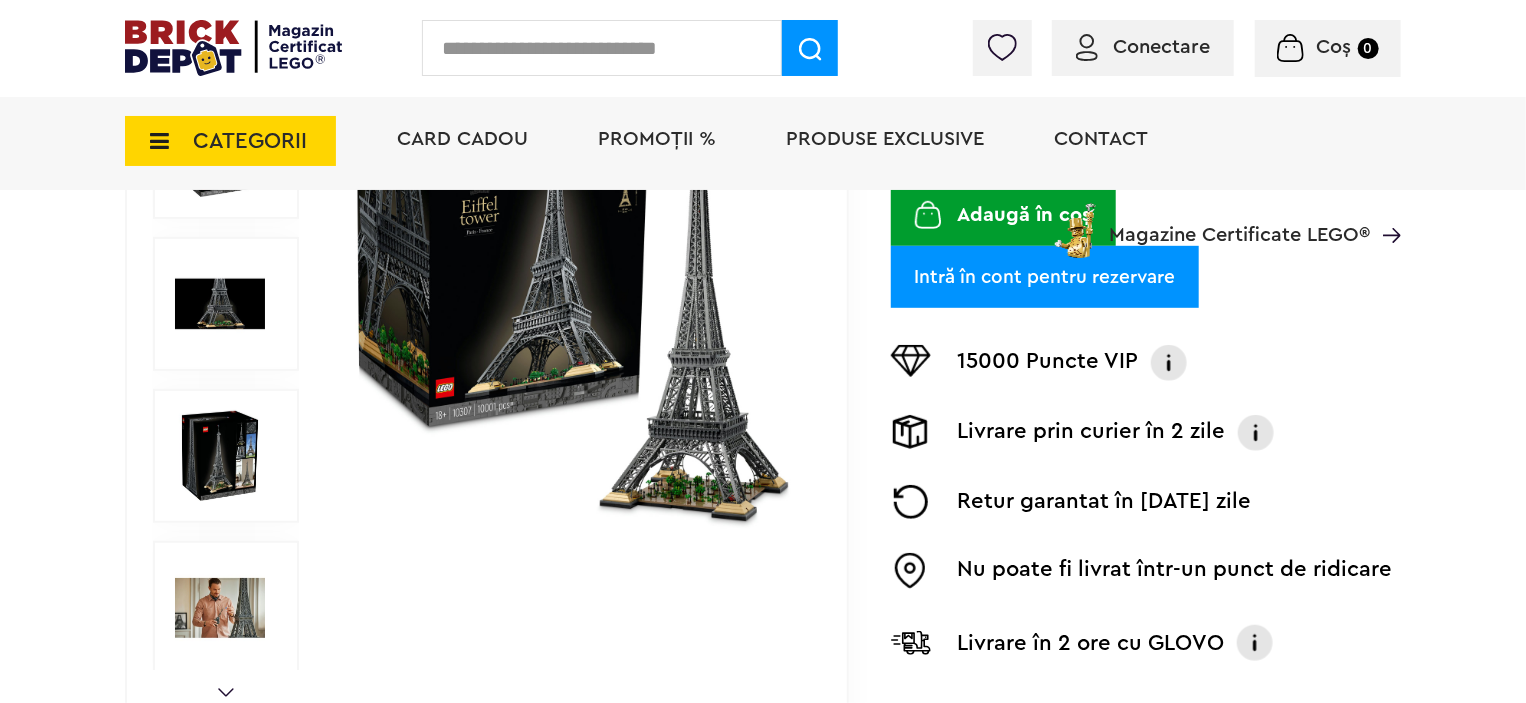 scroll, scrollTop: 762, scrollLeft: 0, axis: vertical 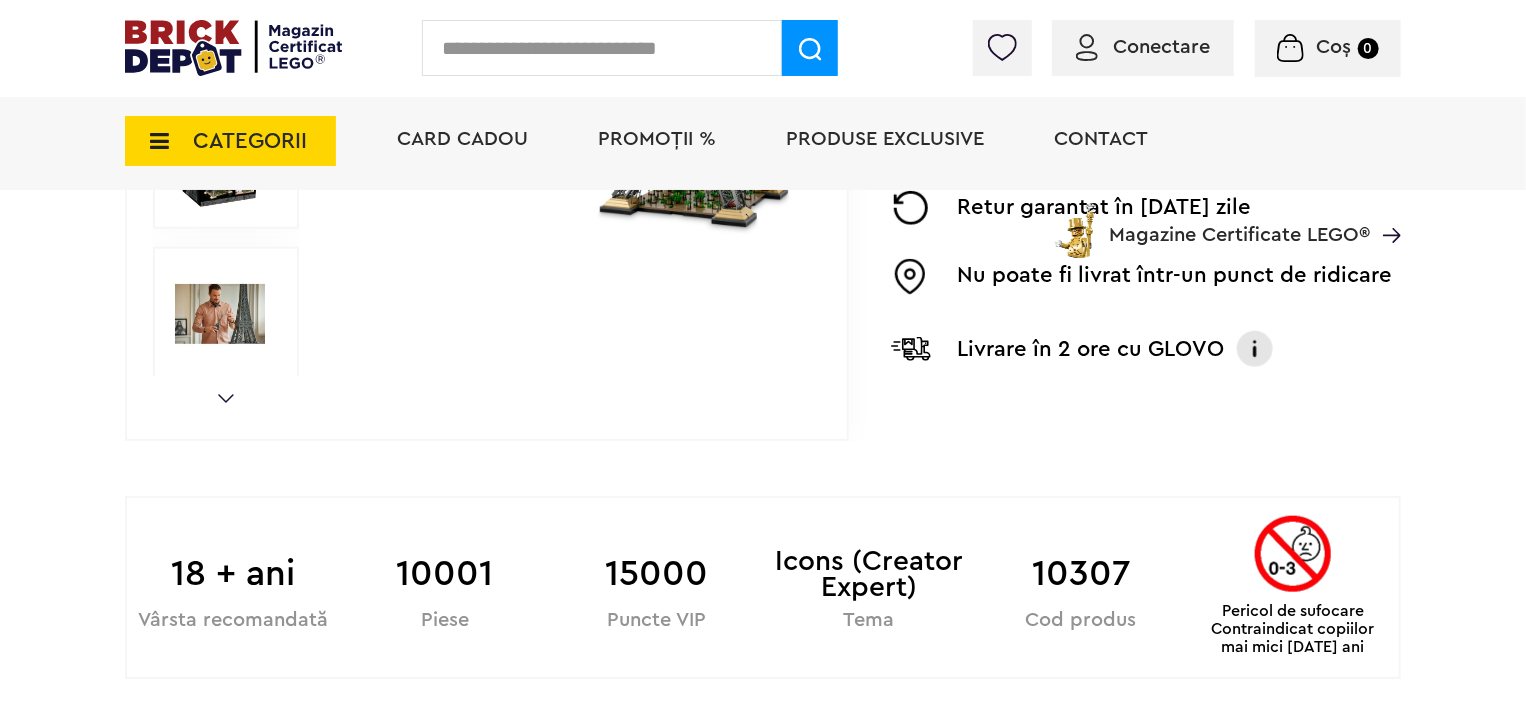 click on "Next" at bounding box center (226, 398) 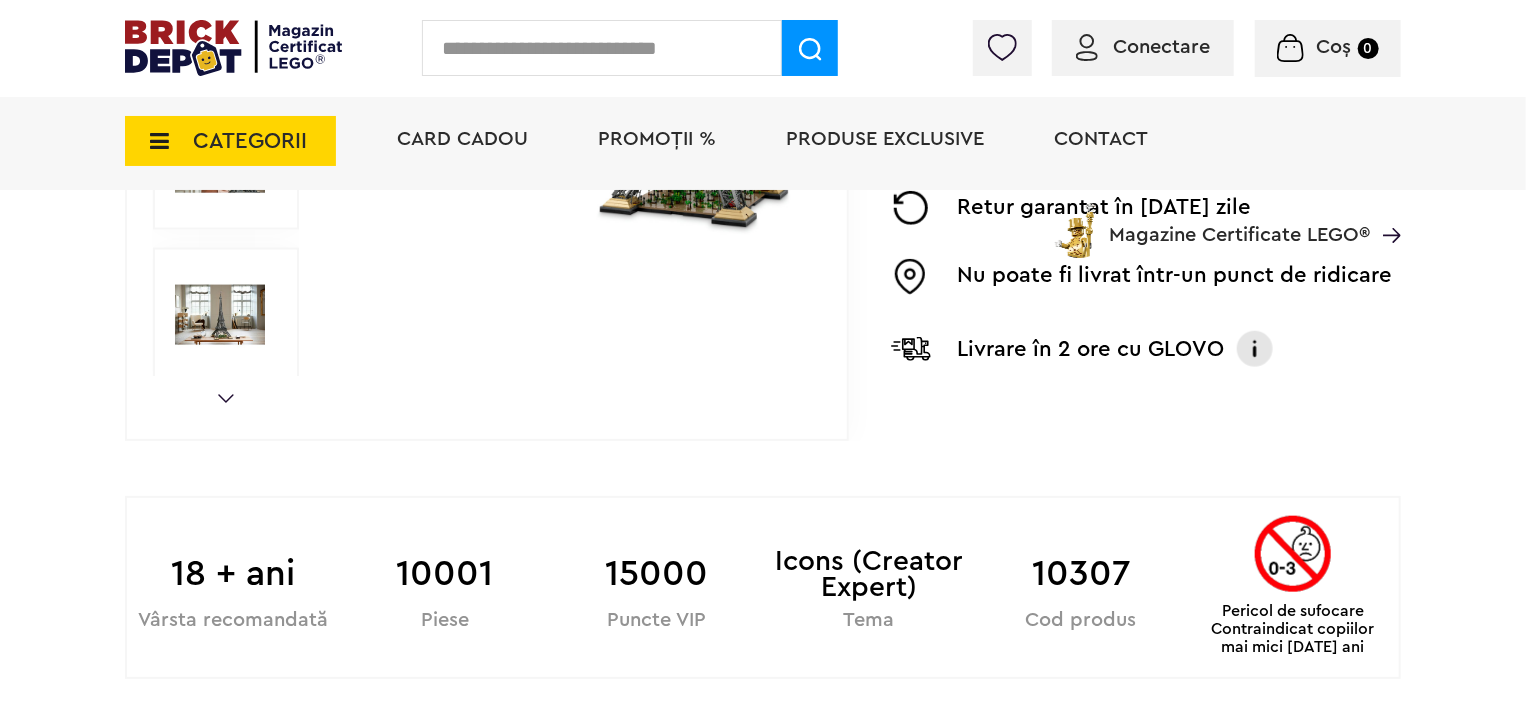 click on "Next" at bounding box center (226, 398) 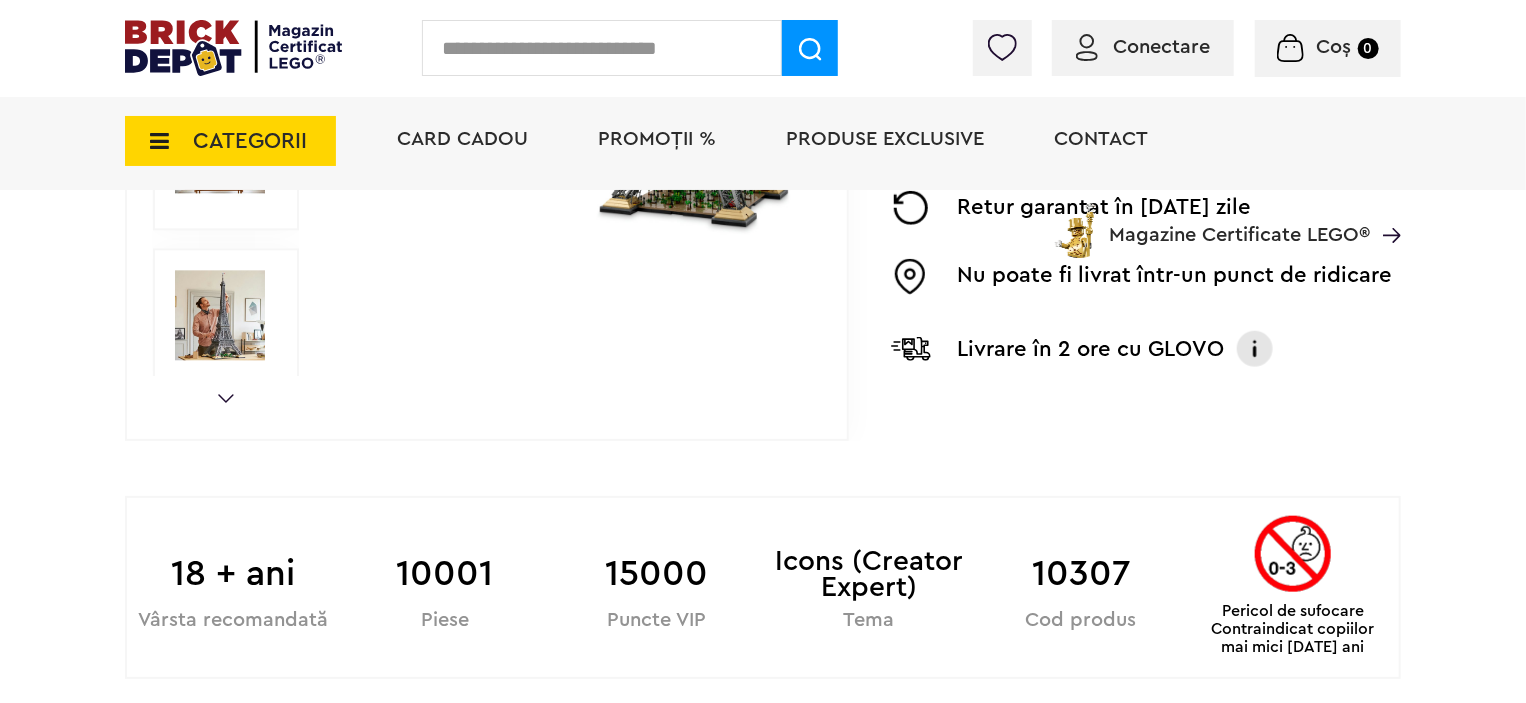 click at bounding box center [220, 316] 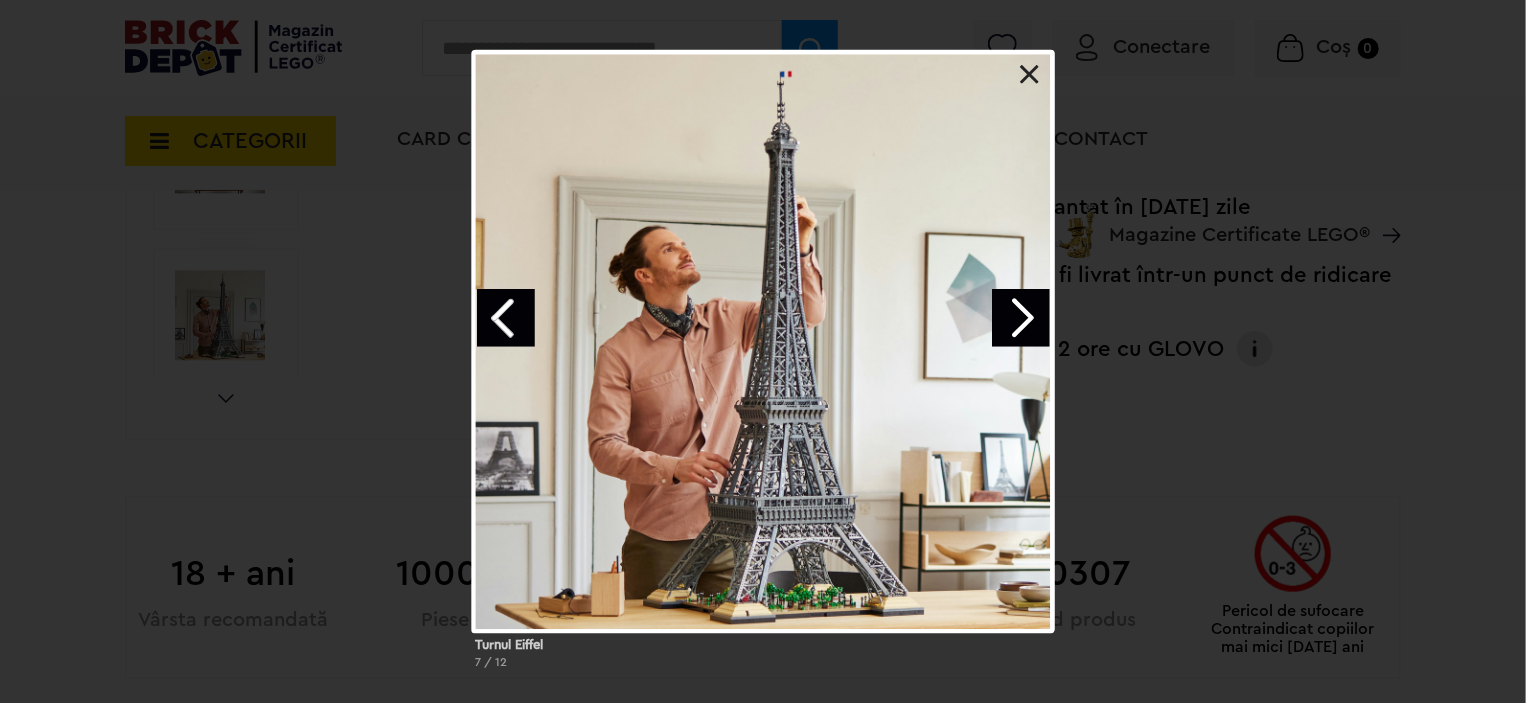 click on "Turnul Eiffel 7 / 12" at bounding box center [763, 367] 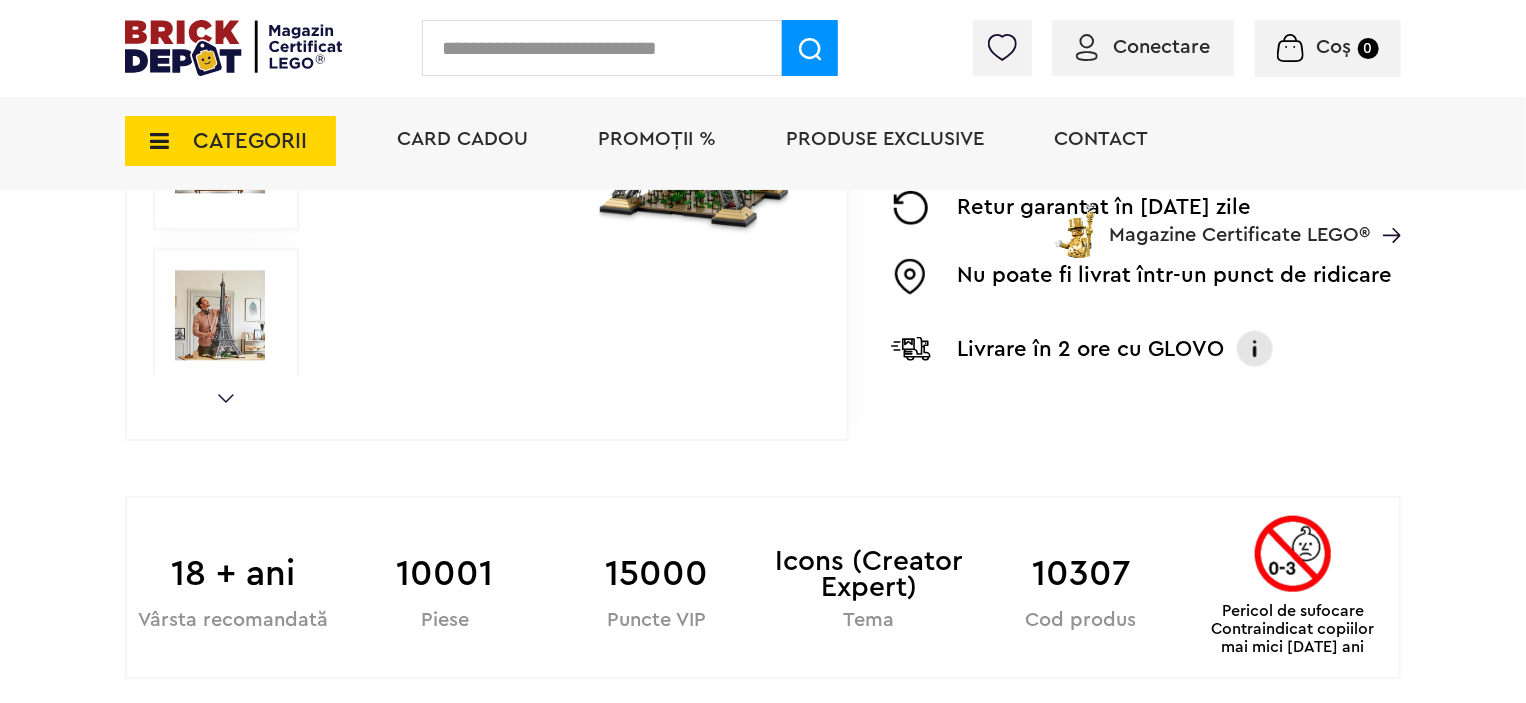 click at bounding box center [220, 316] 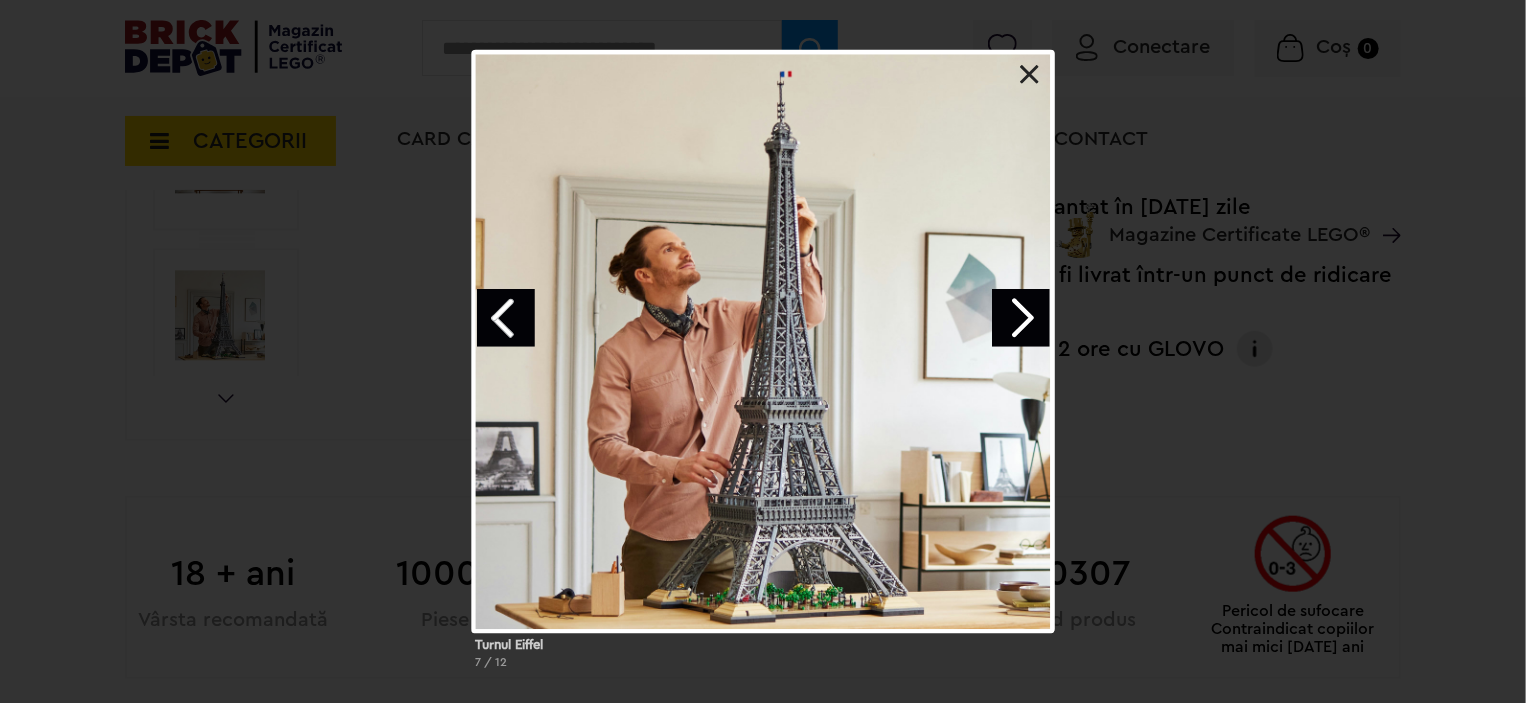 click on "Turnul Eiffel 7 / 12" at bounding box center [763, 367] 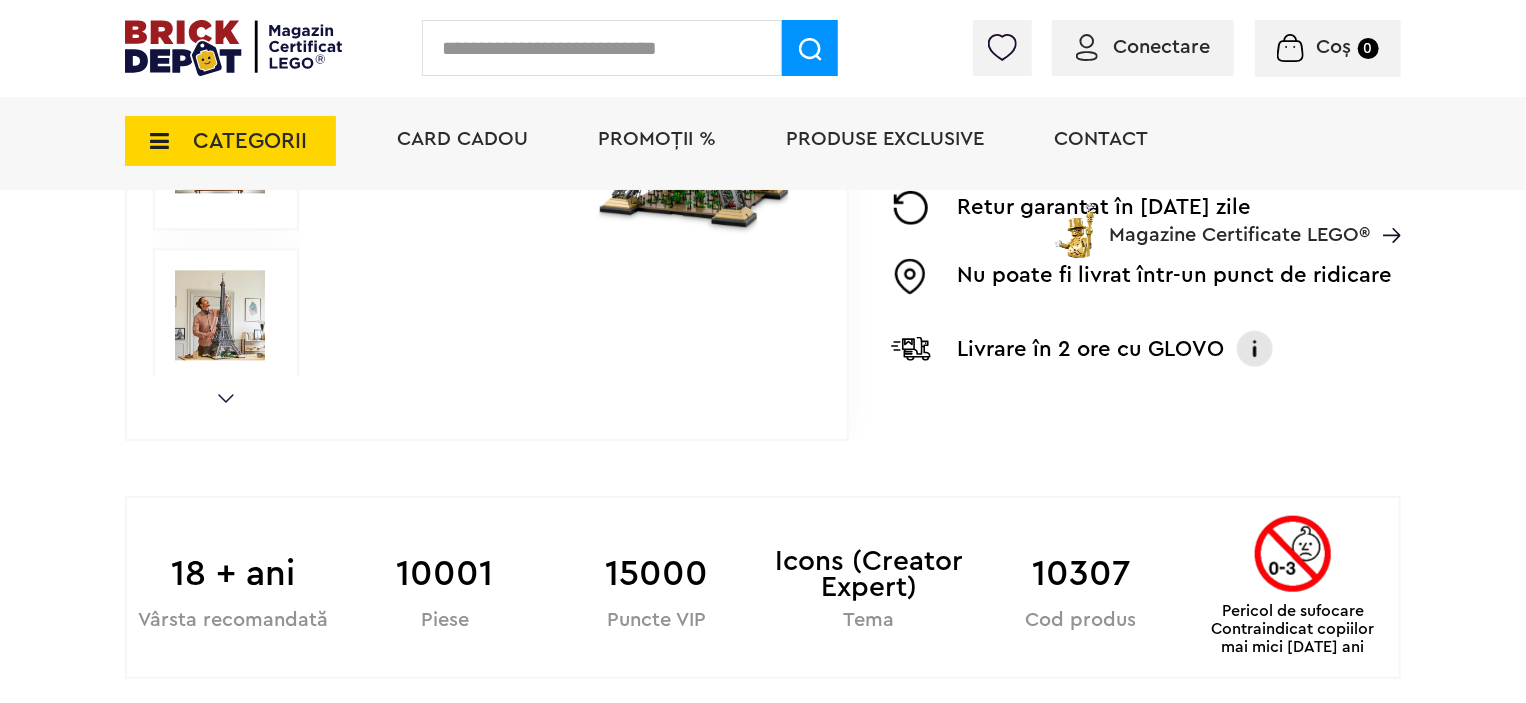 click on "Next" at bounding box center (226, 398) 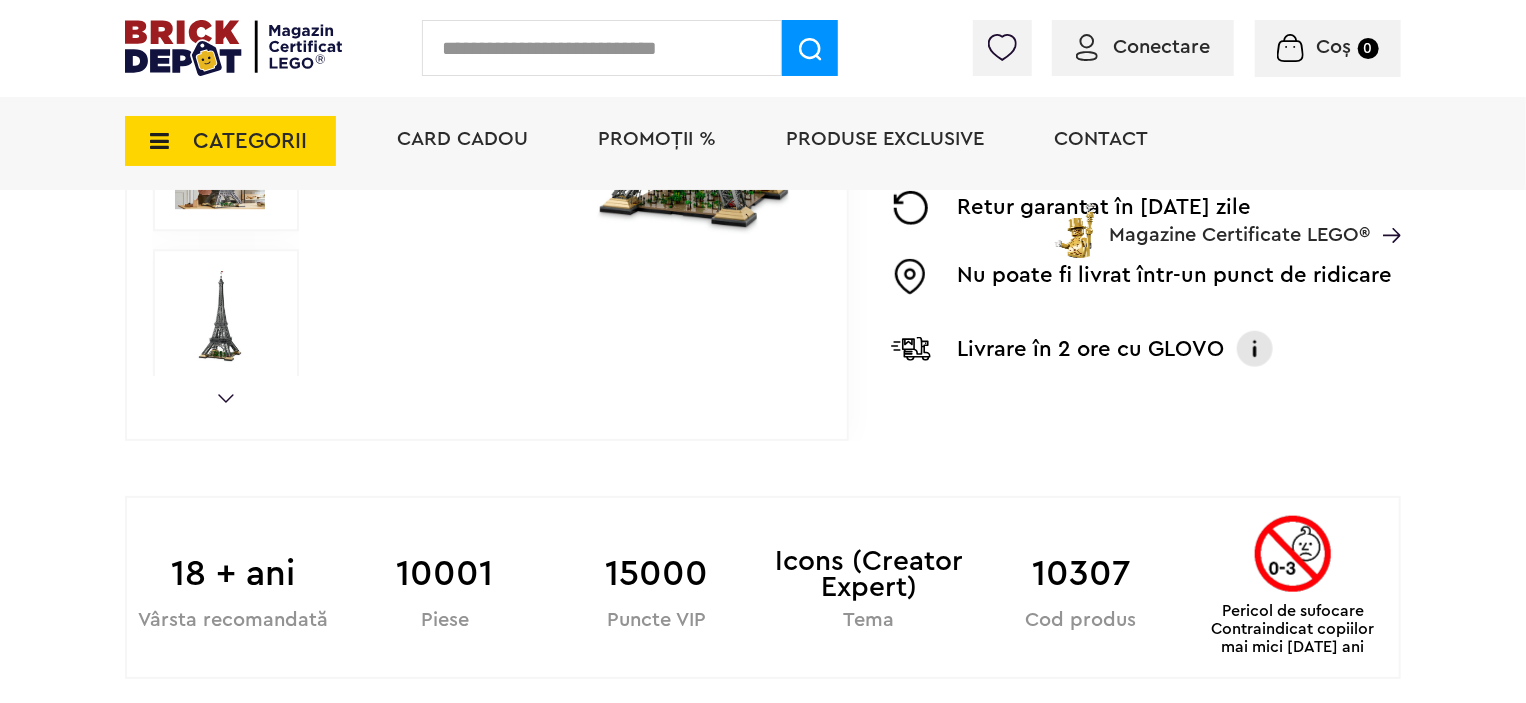 click on "Next" at bounding box center (226, 398) 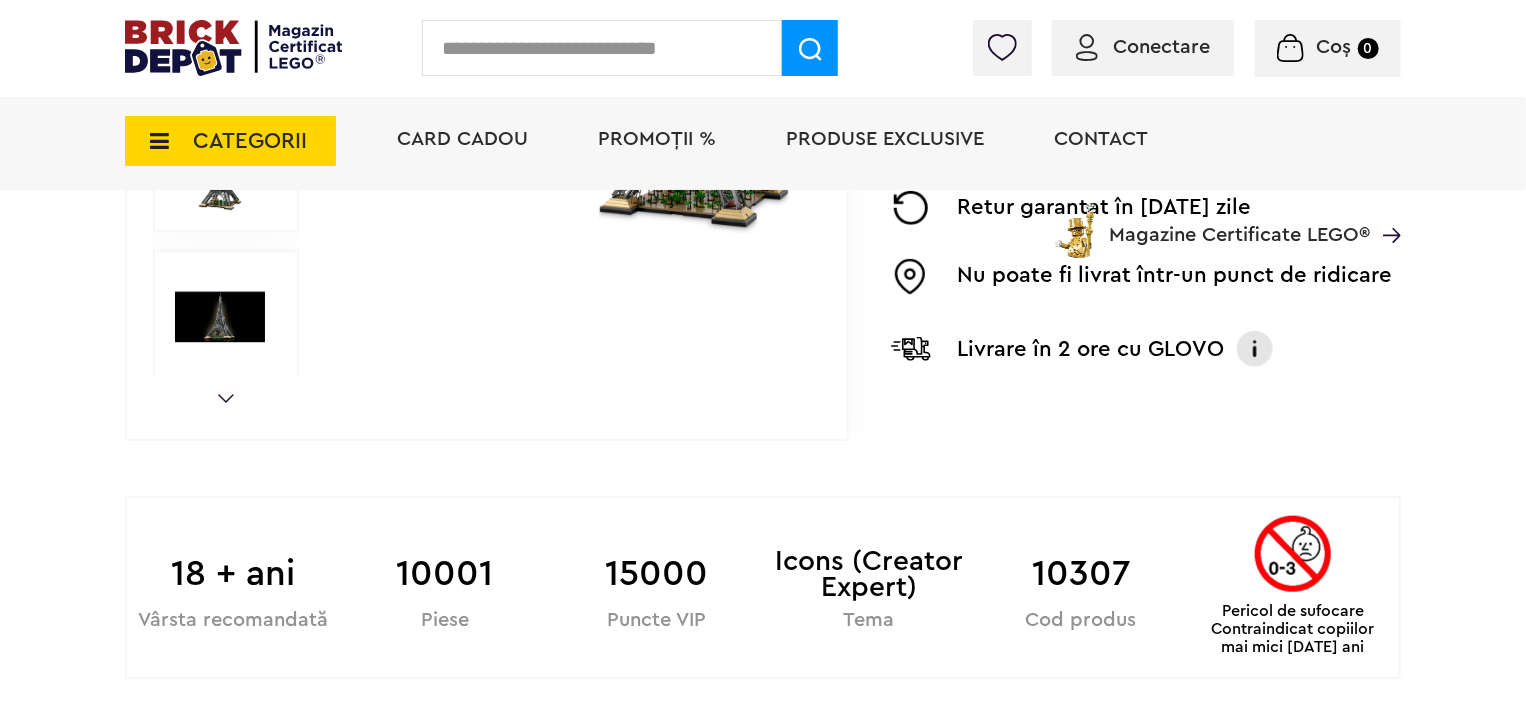 click on "Next" at bounding box center (226, 398) 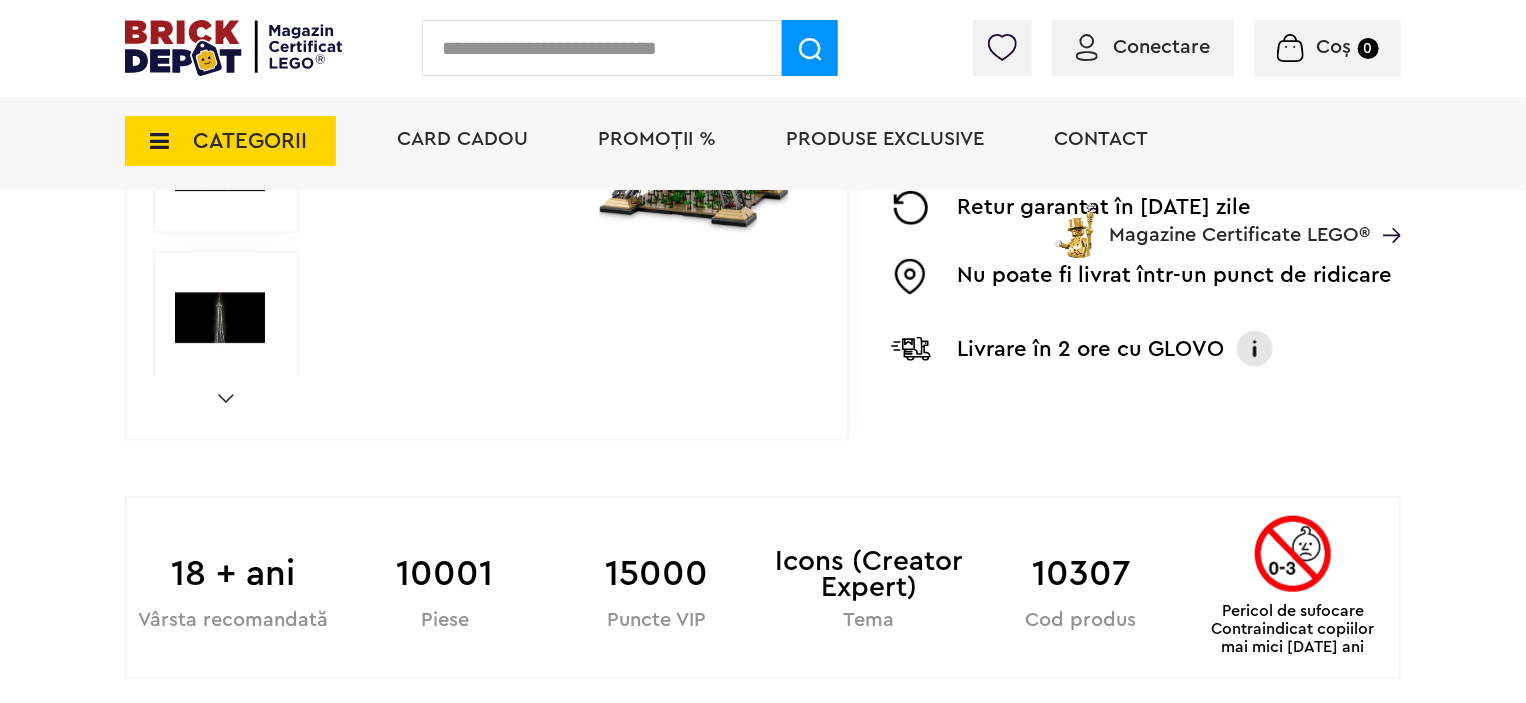 click on "Next" at bounding box center (226, 398) 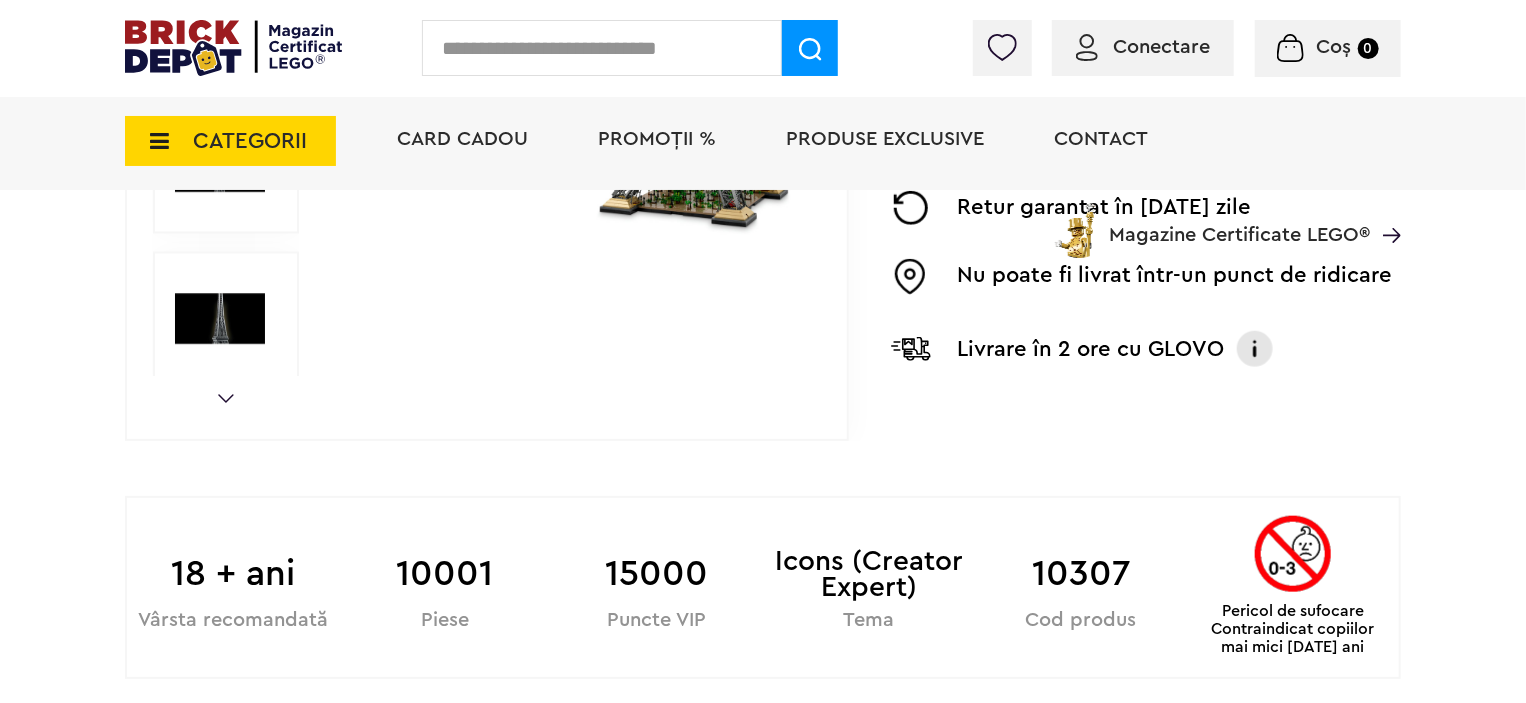click on "Next" at bounding box center (226, 398) 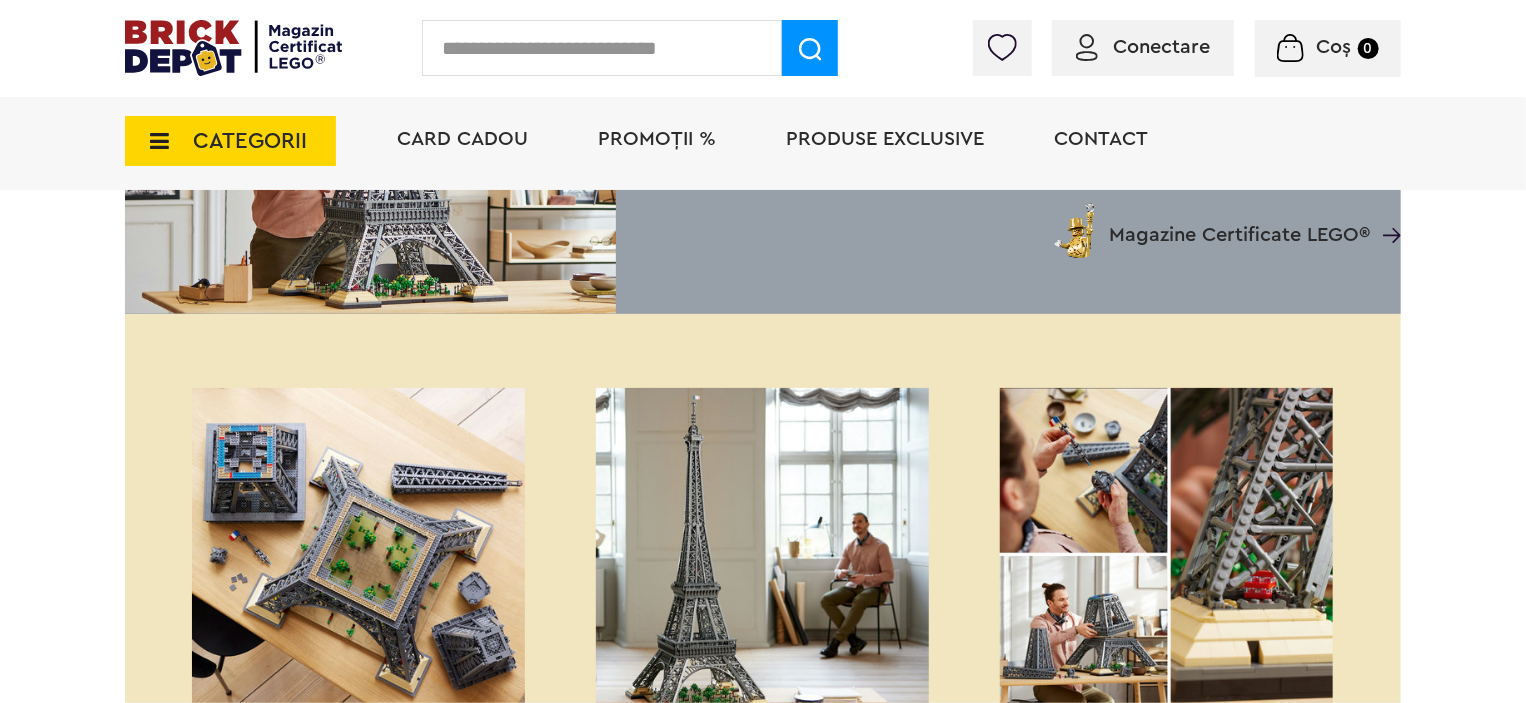 scroll, scrollTop: 1774, scrollLeft: 0, axis: vertical 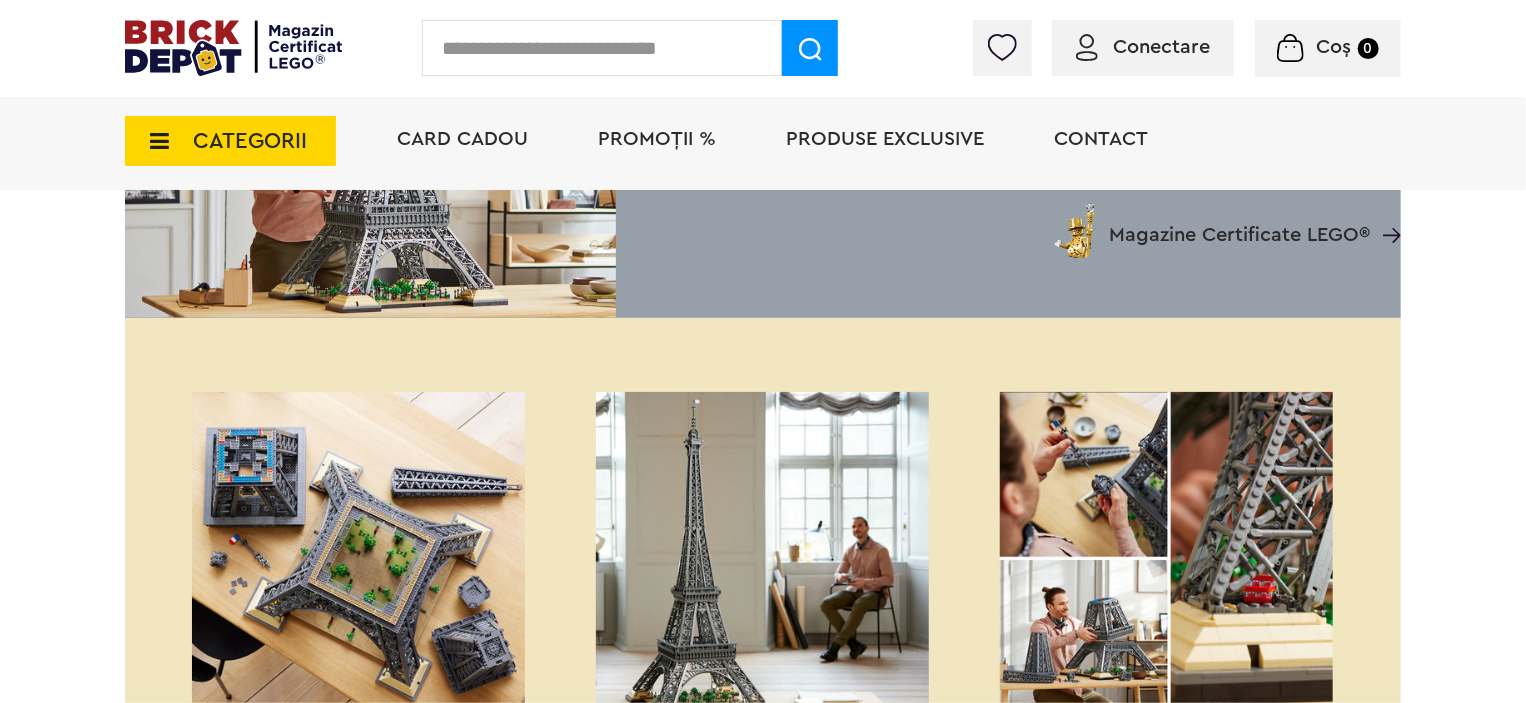 click at bounding box center (358, 558) 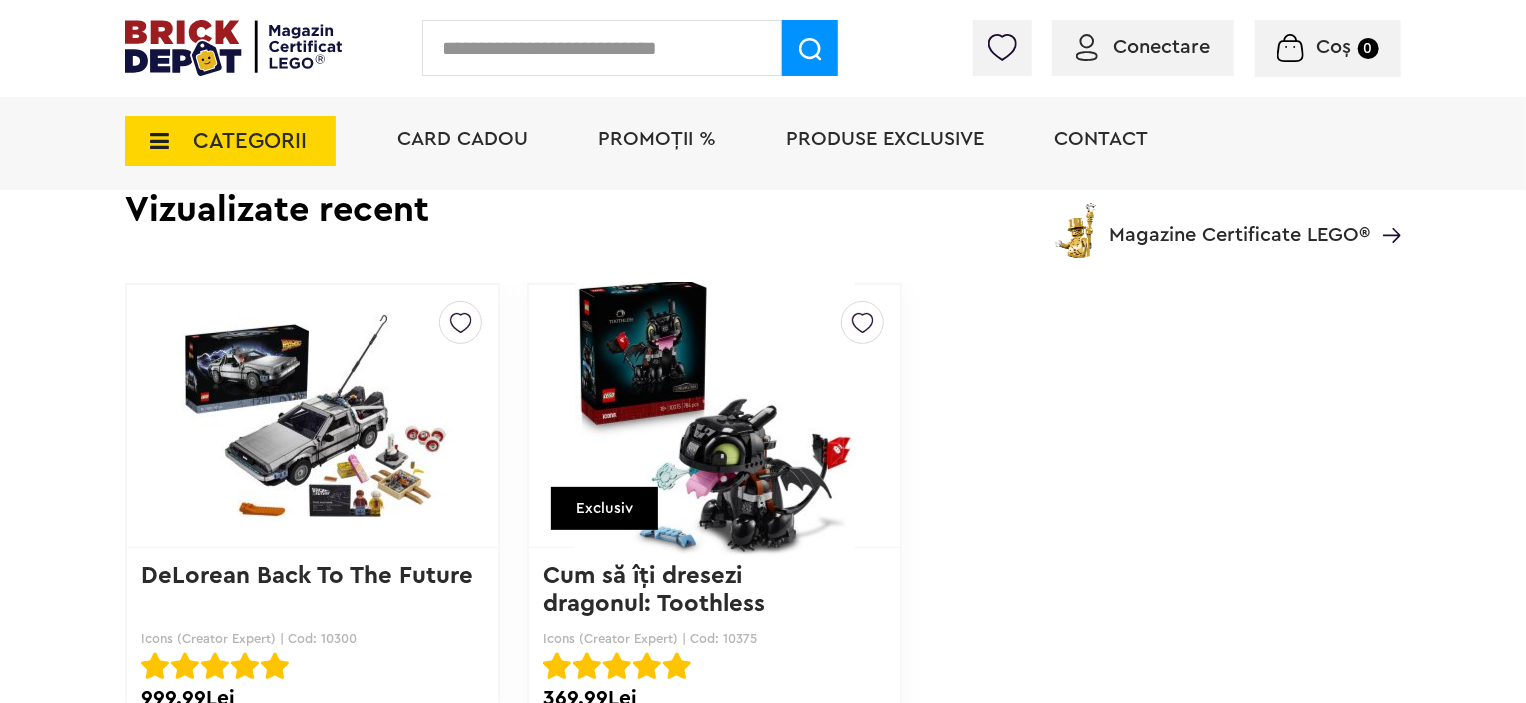 scroll, scrollTop: 3904, scrollLeft: 0, axis: vertical 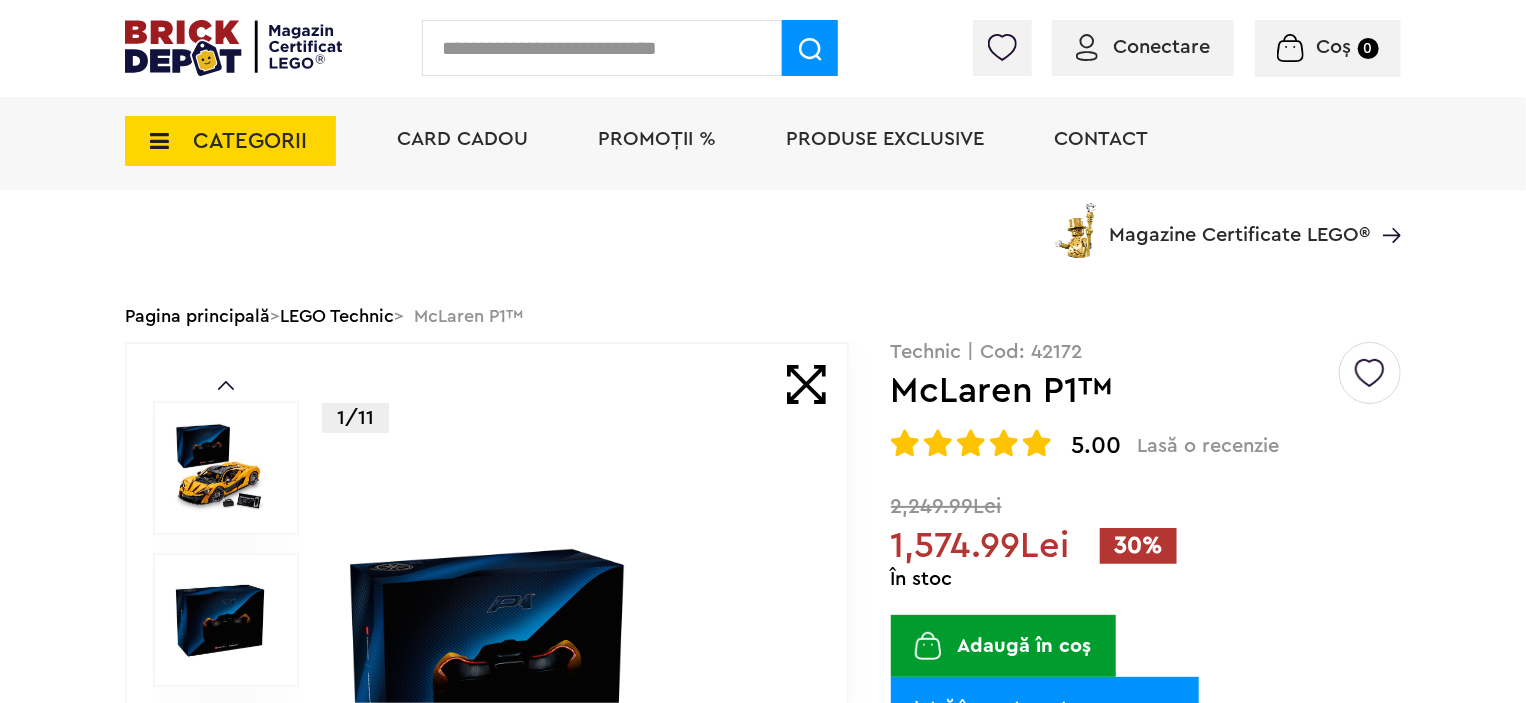 click at bounding box center [573, 772] 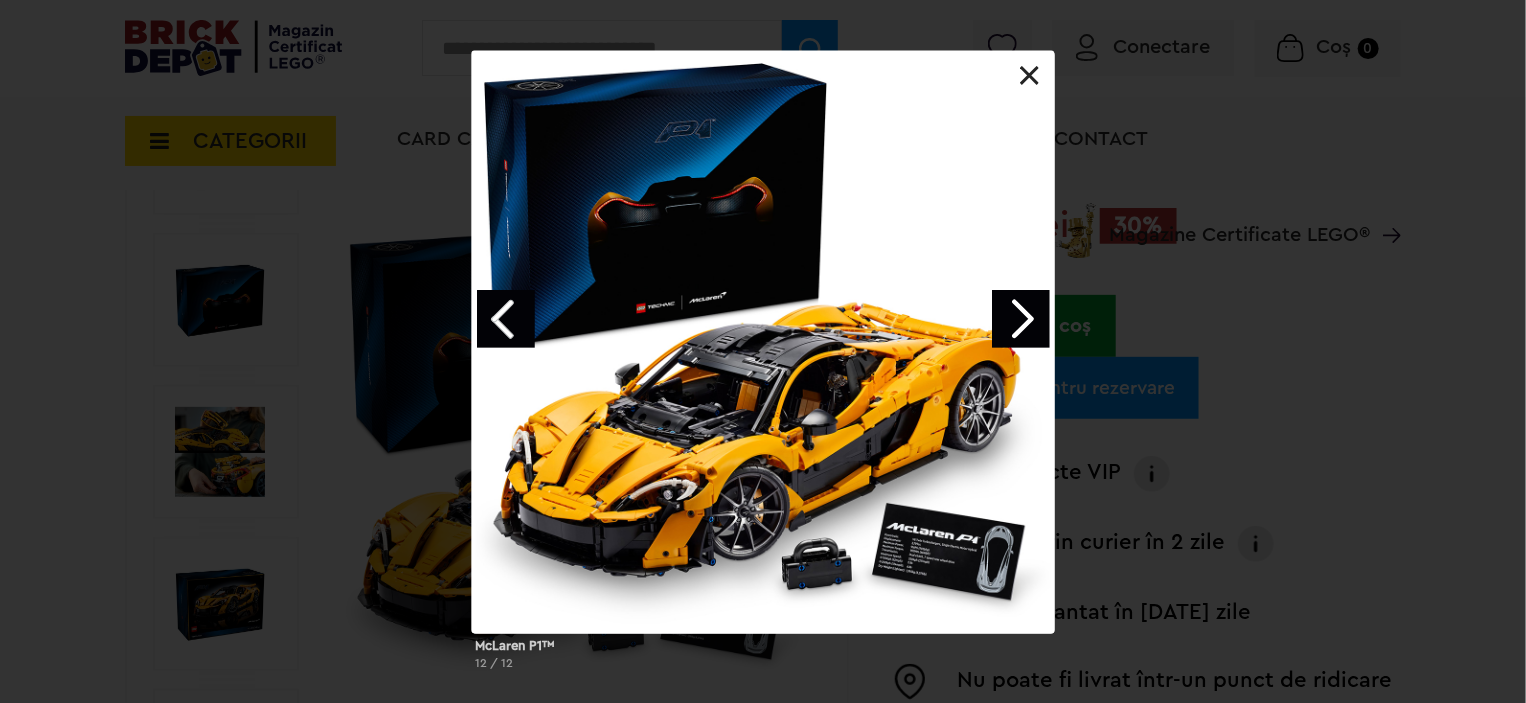 click at bounding box center [763, 342] 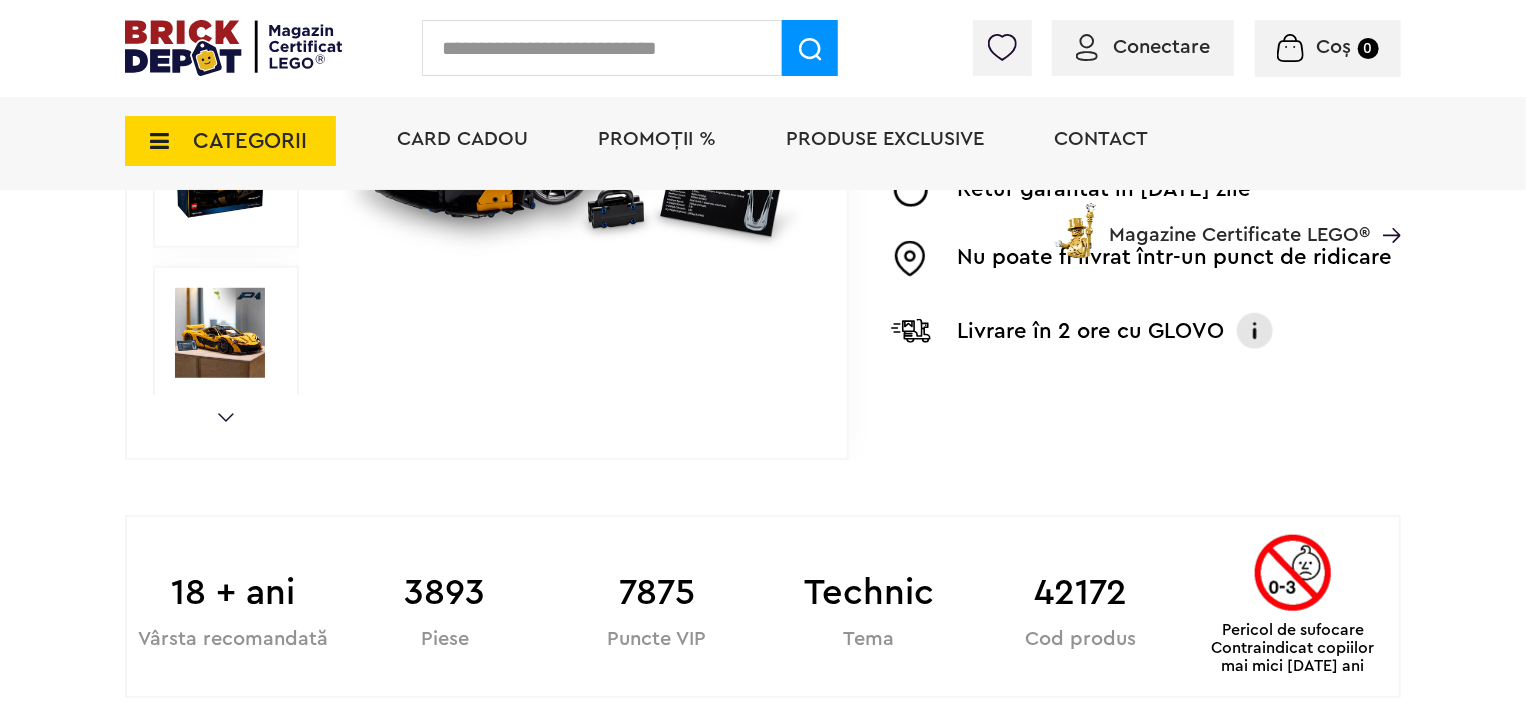 scroll, scrollTop: 808, scrollLeft: 0, axis: vertical 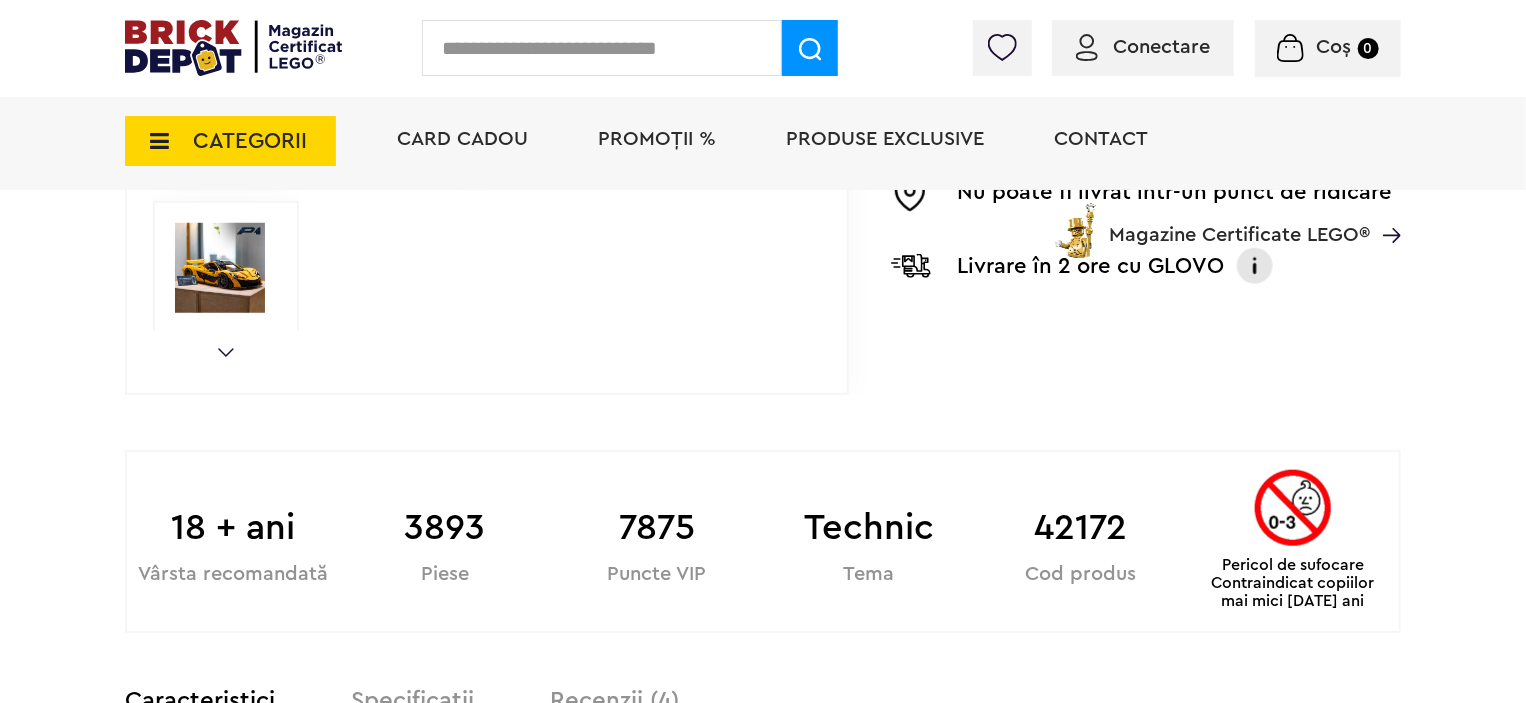 click at bounding box center (220, 268) 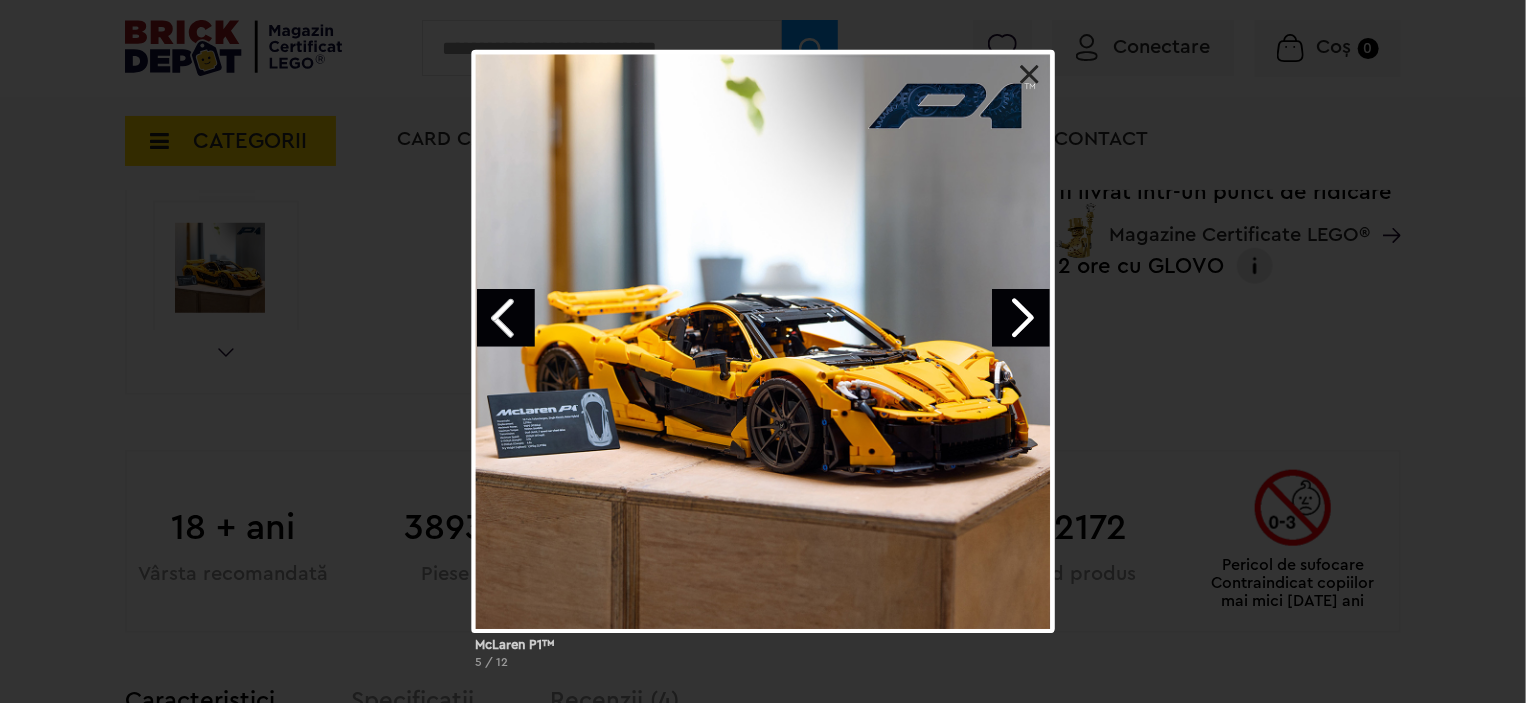 click on "McLaren P1™ 5 / 12" at bounding box center [763, 367] 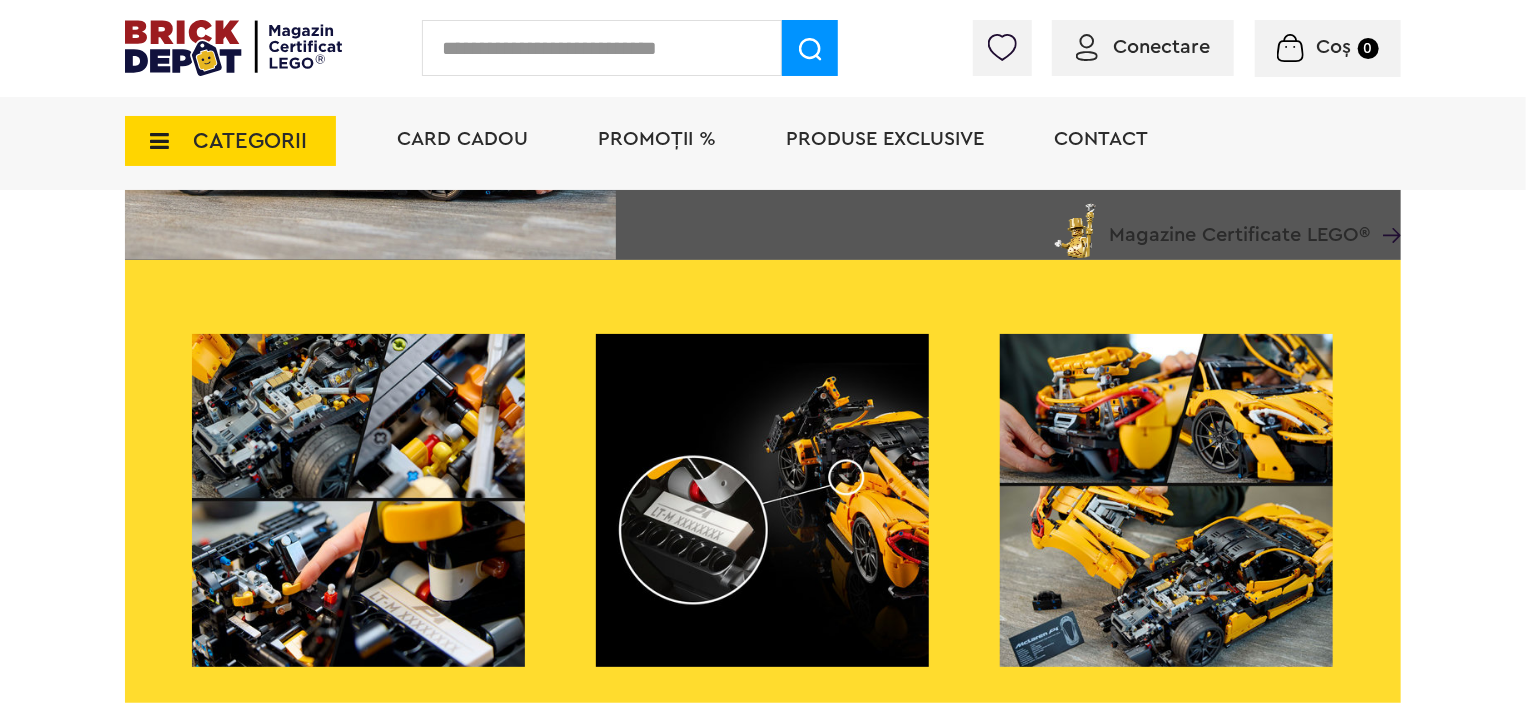 scroll, scrollTop: 1831, scrollLeft: 0, axis: vertical 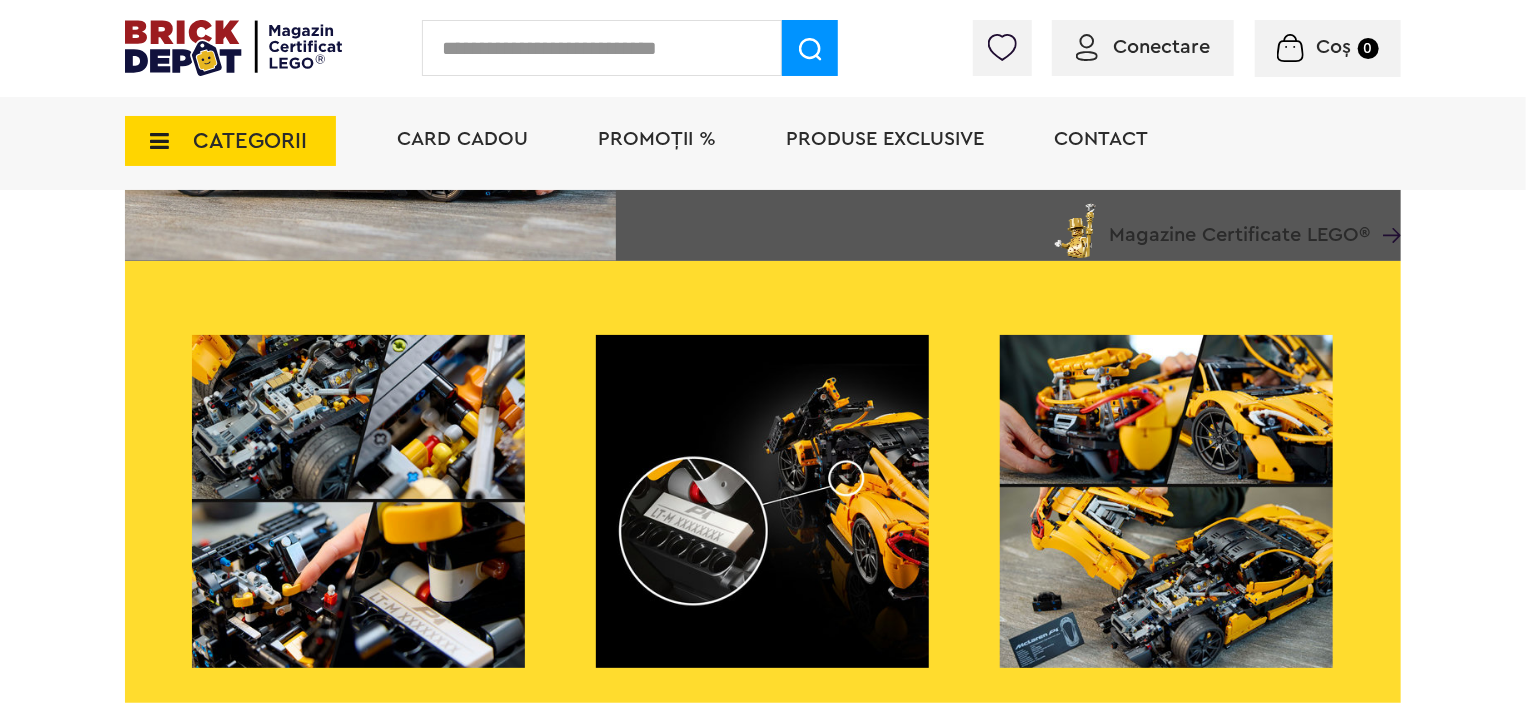 click at bounding box center [762, 501] 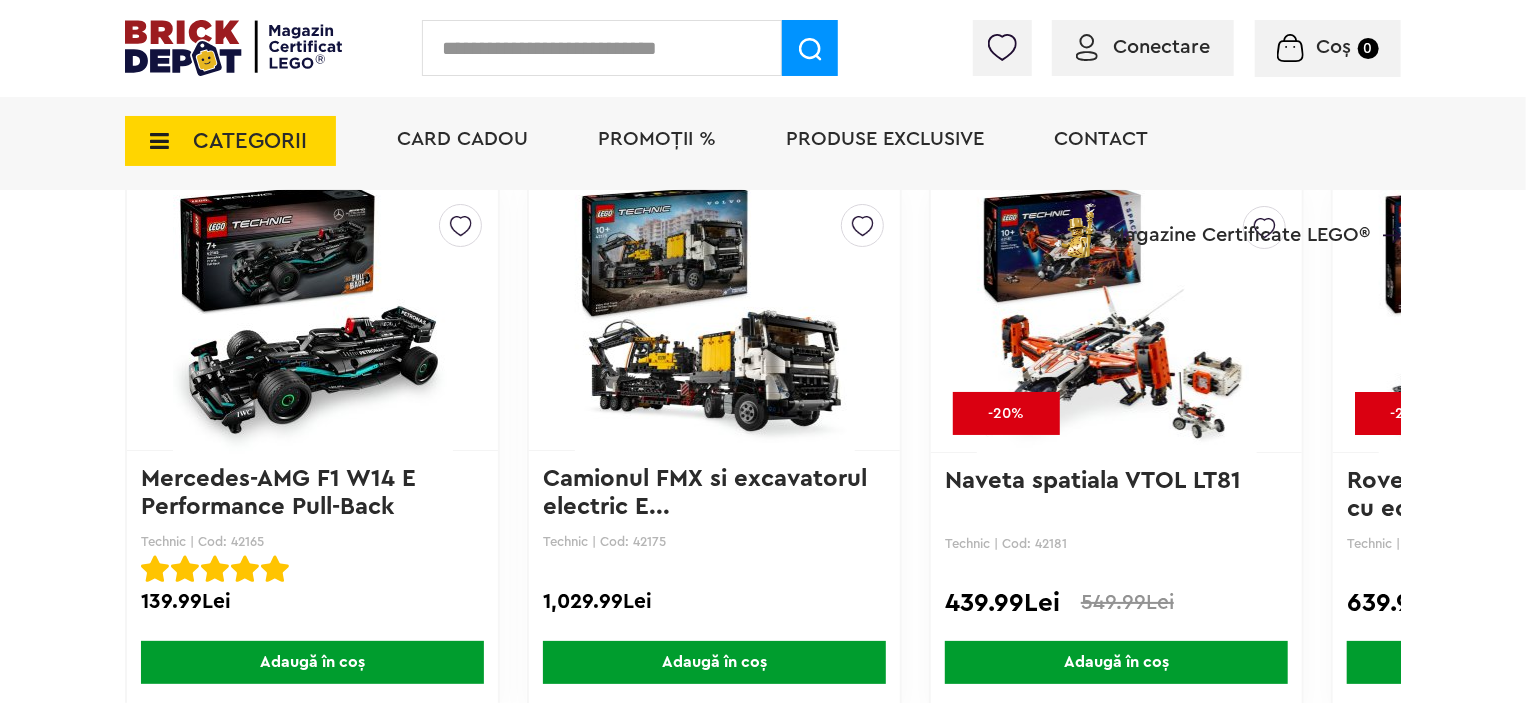 scroll, scrollTop: 4698, scrollLeft: 0, axis: vertical 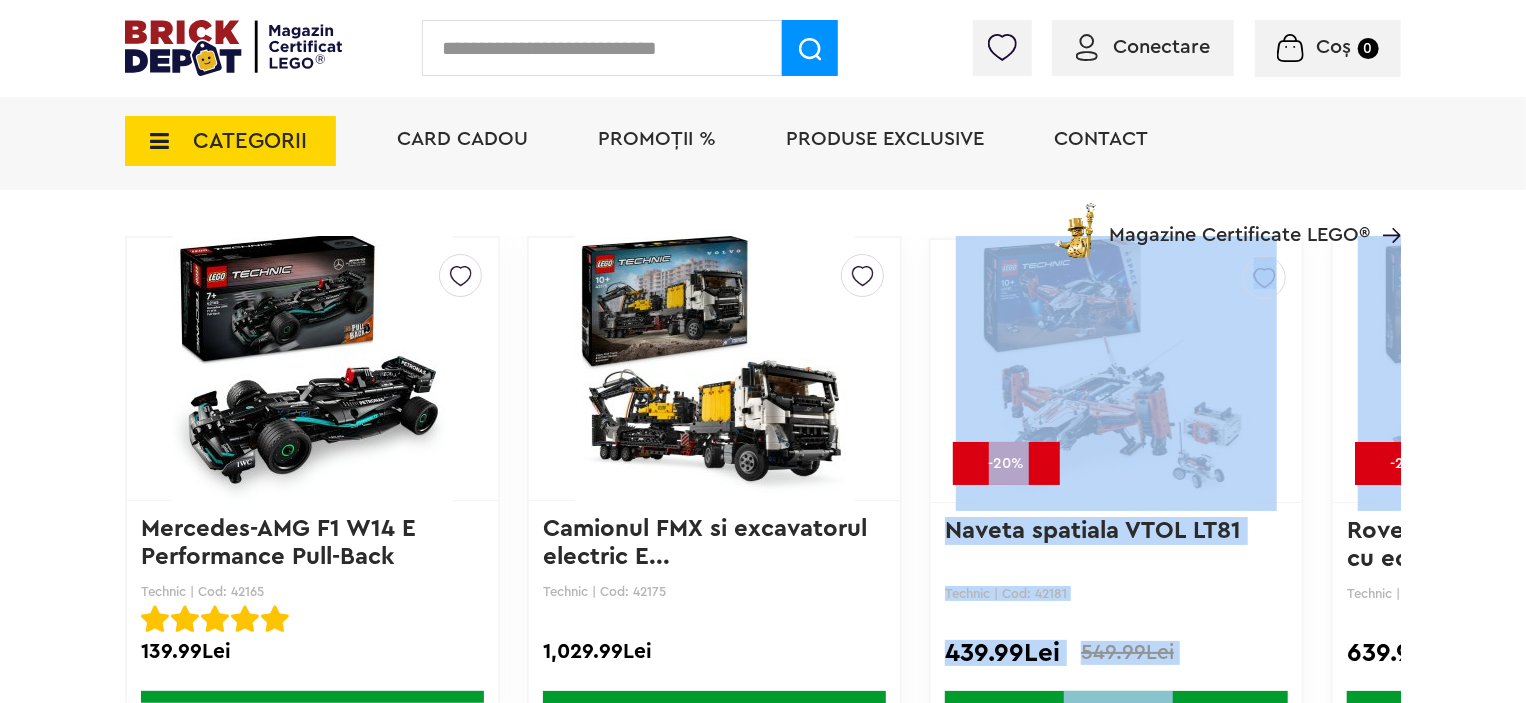 drag, startPoint x: 1270, startPoint y: 364, endPoint x: 1313, endPoint y: 374, distance: 44.14748 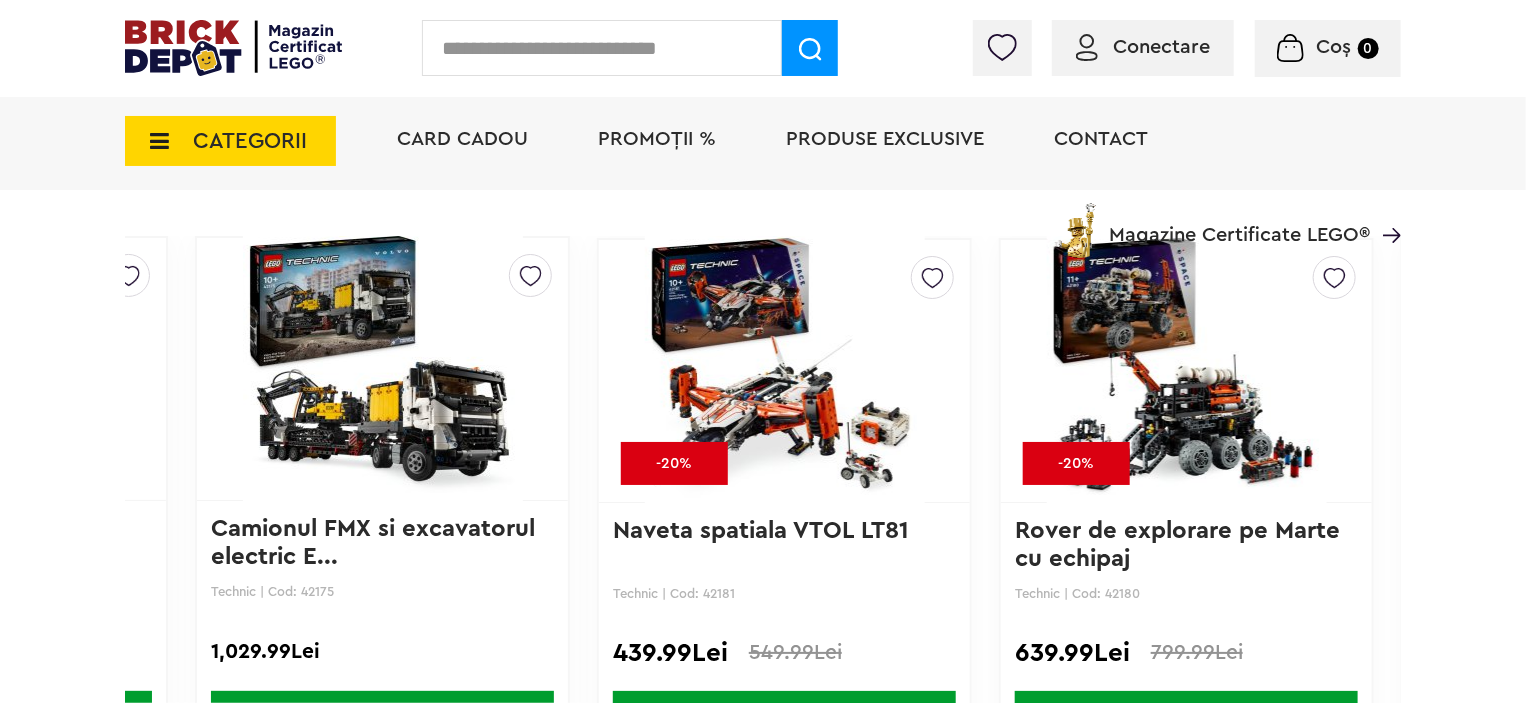 scroll, scrollTop: 0, scrollLeft: 0, axis: both 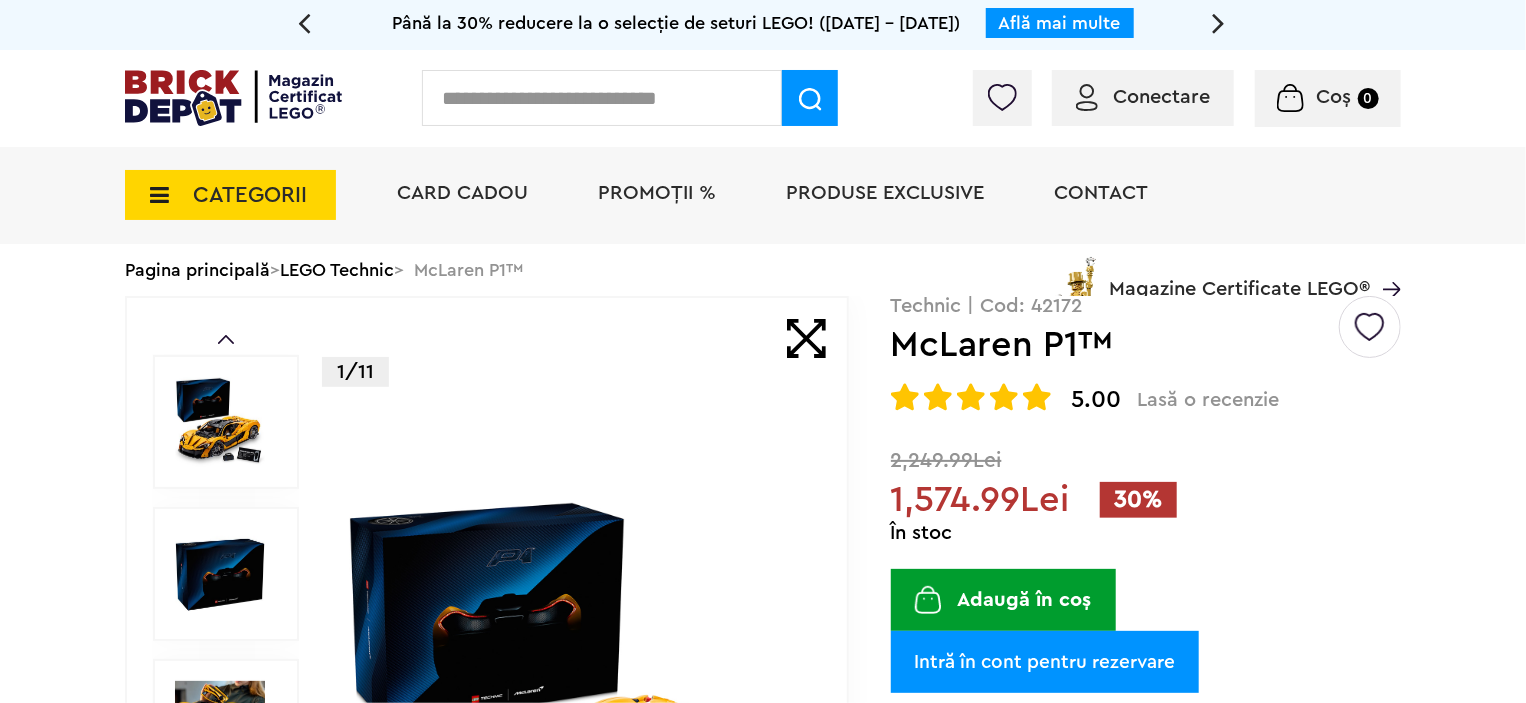 click on "Află mai multe" at bounding box center (-2540, 23) 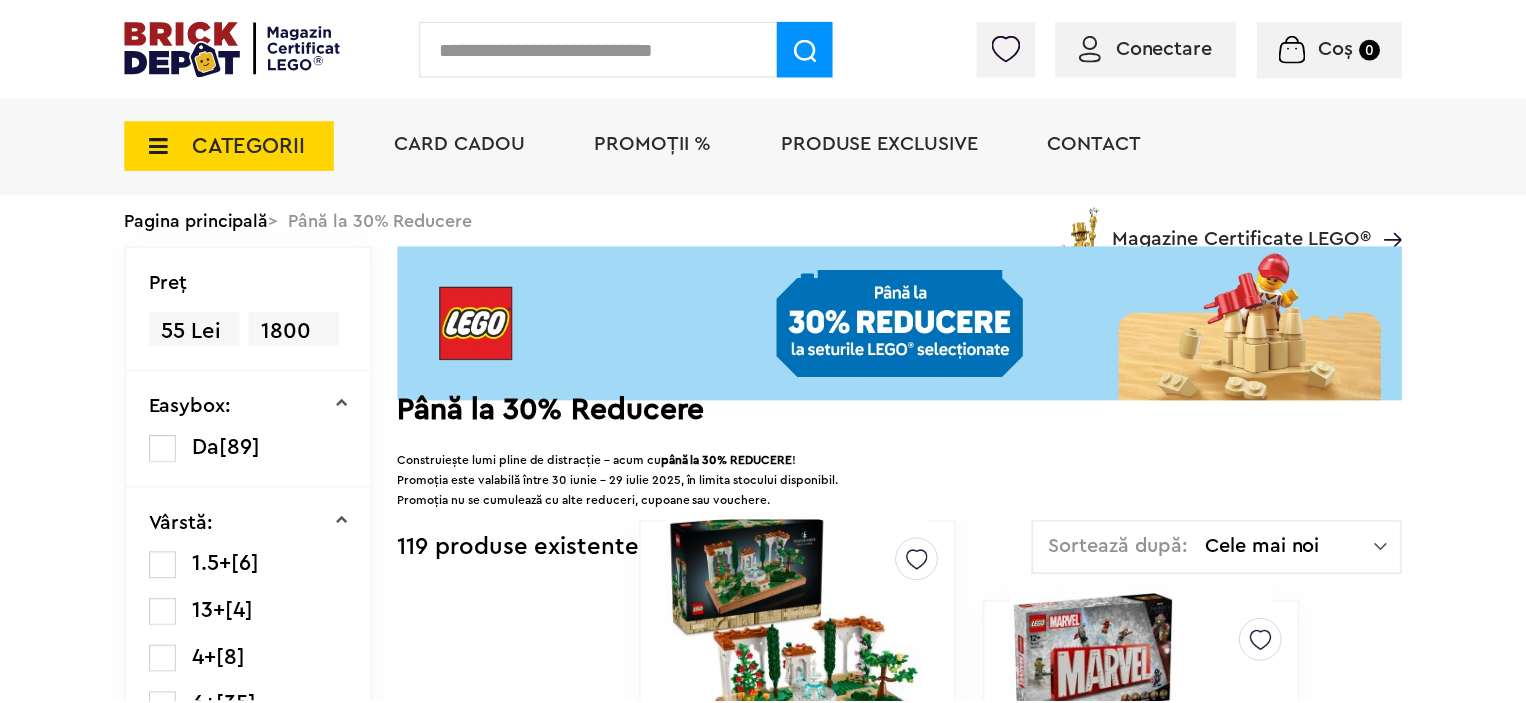scroll, scrollTop: 0, scrollLeft: 0, axis: both 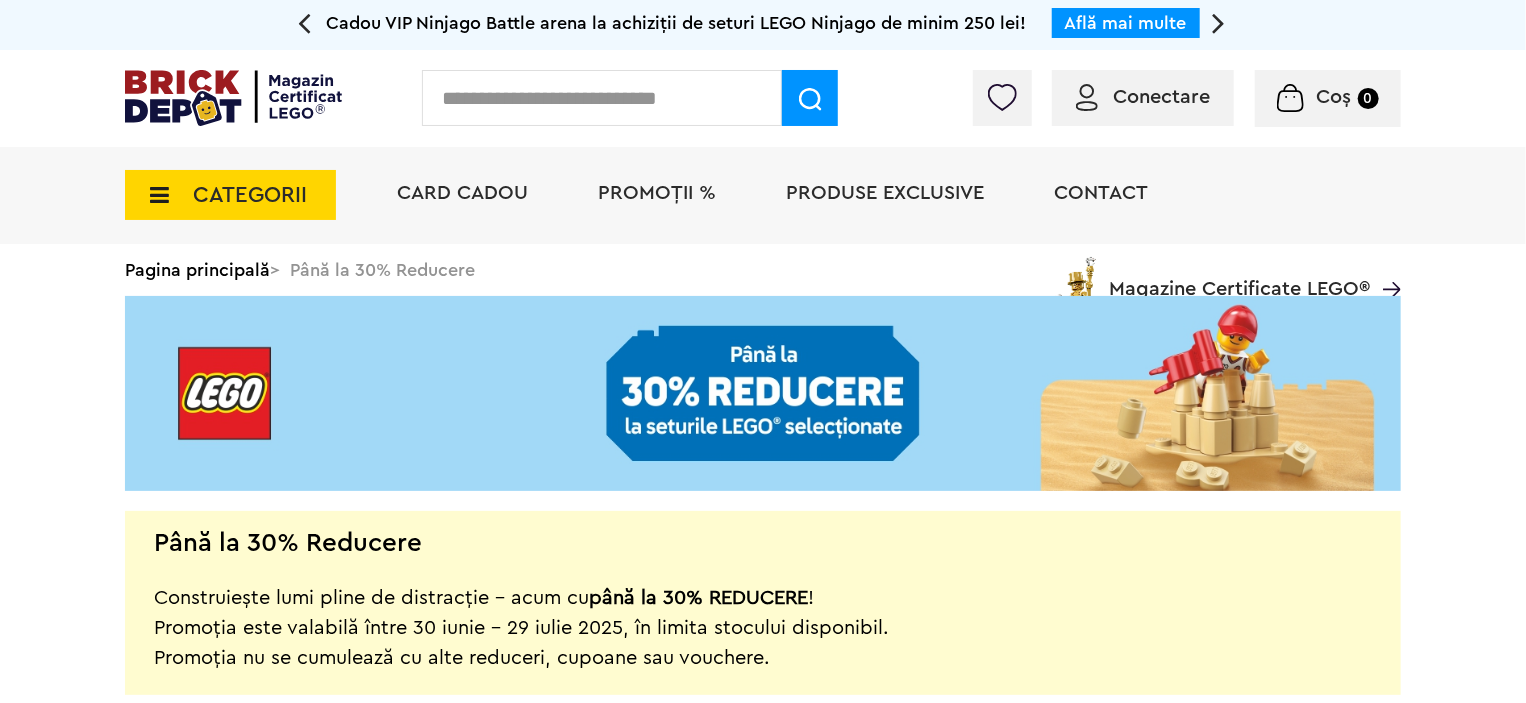 click on "Află mai multe" at bounding box center [1126, 23] 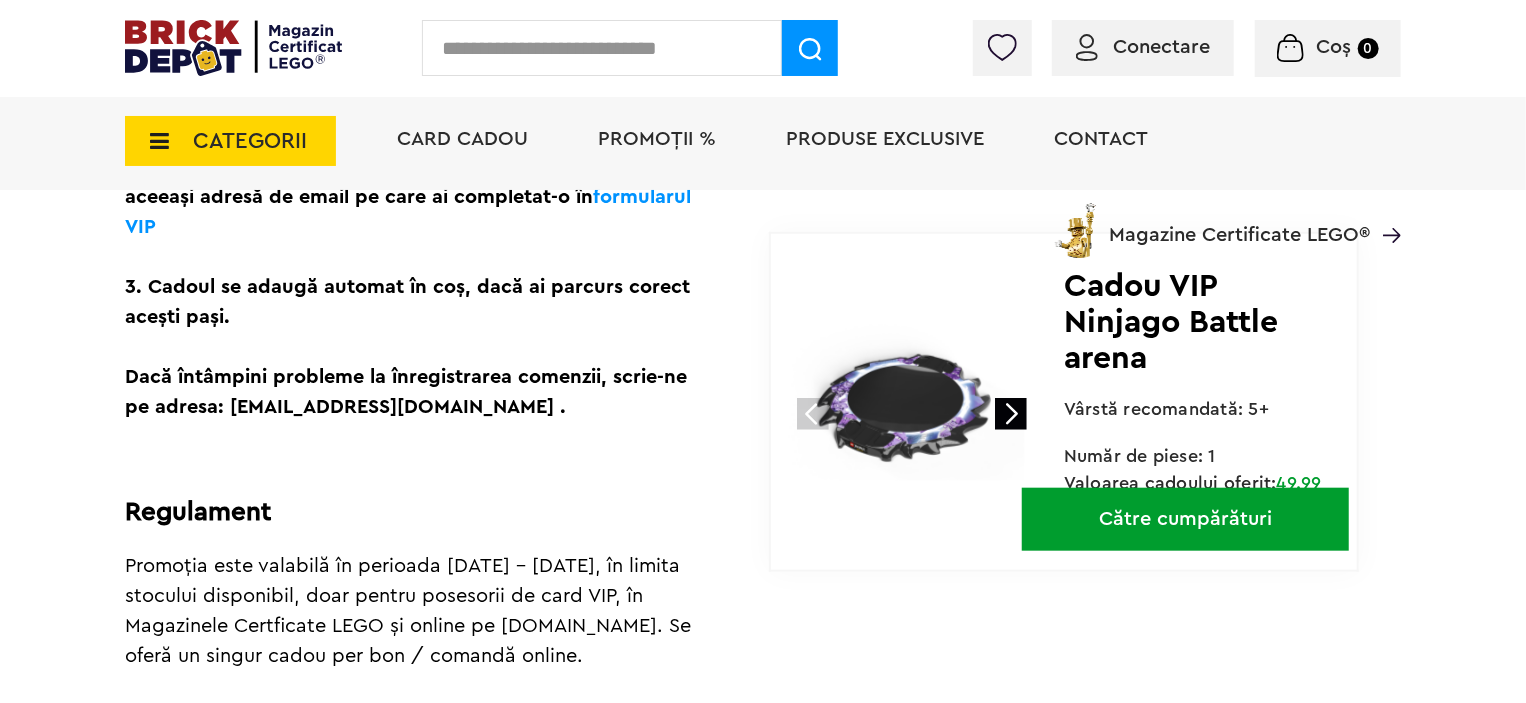 scroll, scrollTop: 0, scrollLeft: 0, axis: both 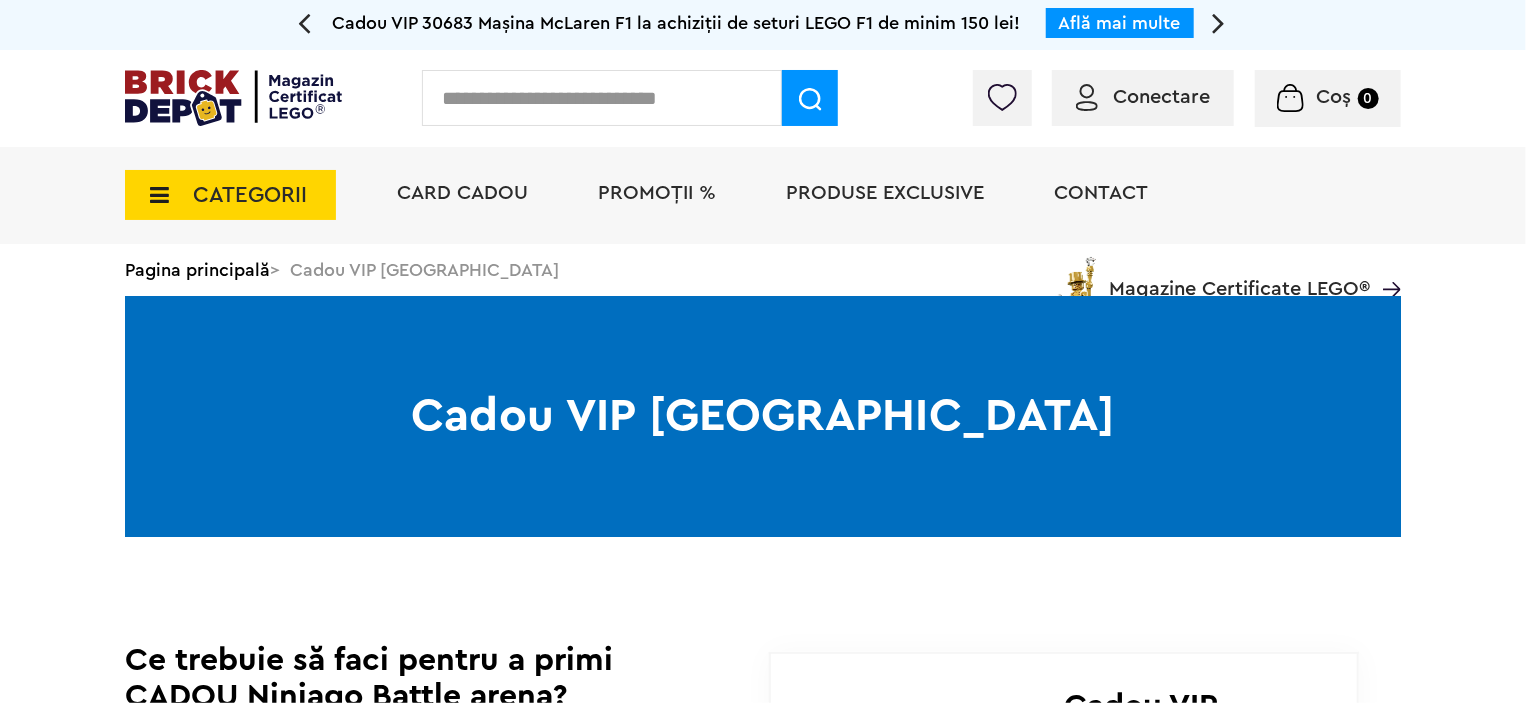 click on "Află mai multe" at bounding box center (1120, 23) 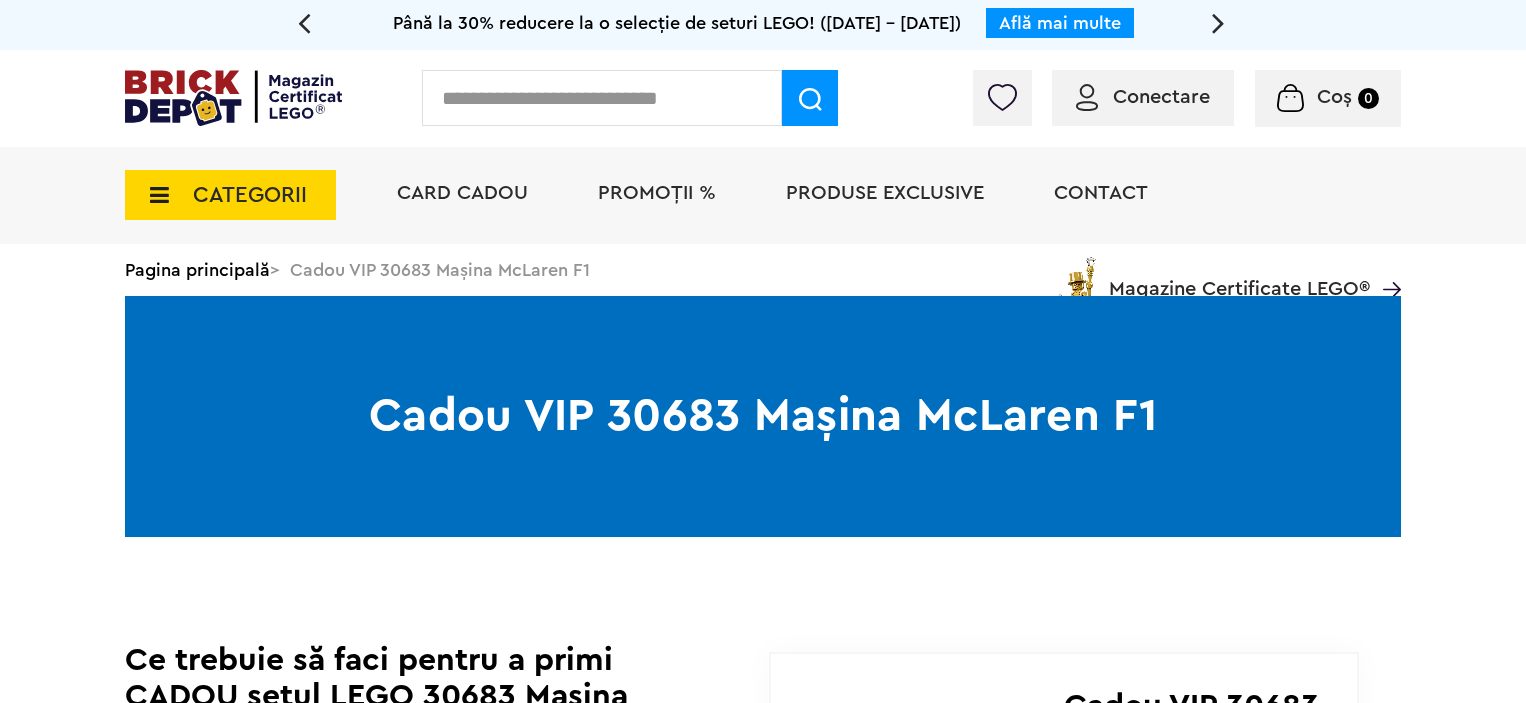 scroll, scrollTop: 0, scrollLeft: 0, axis: both 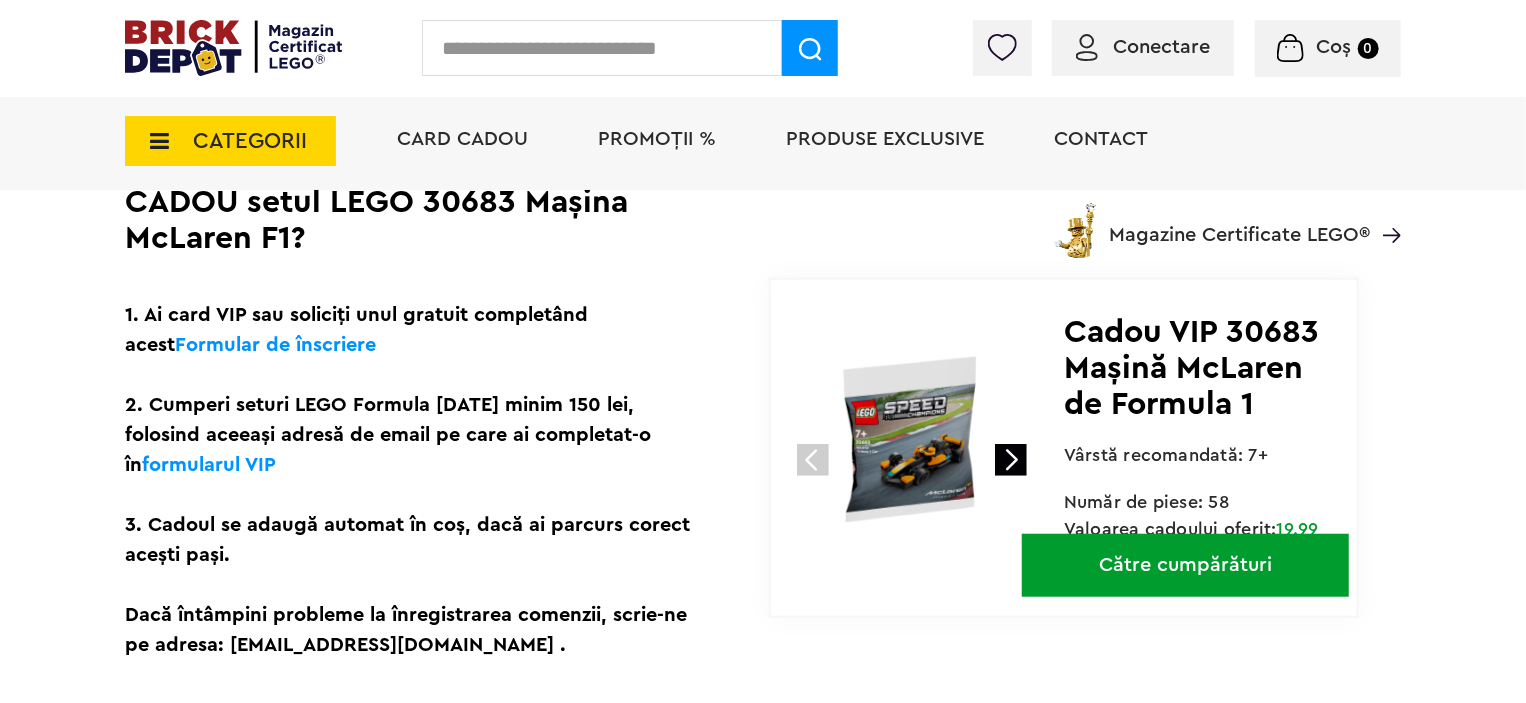 click at bounding box center (233, 30) 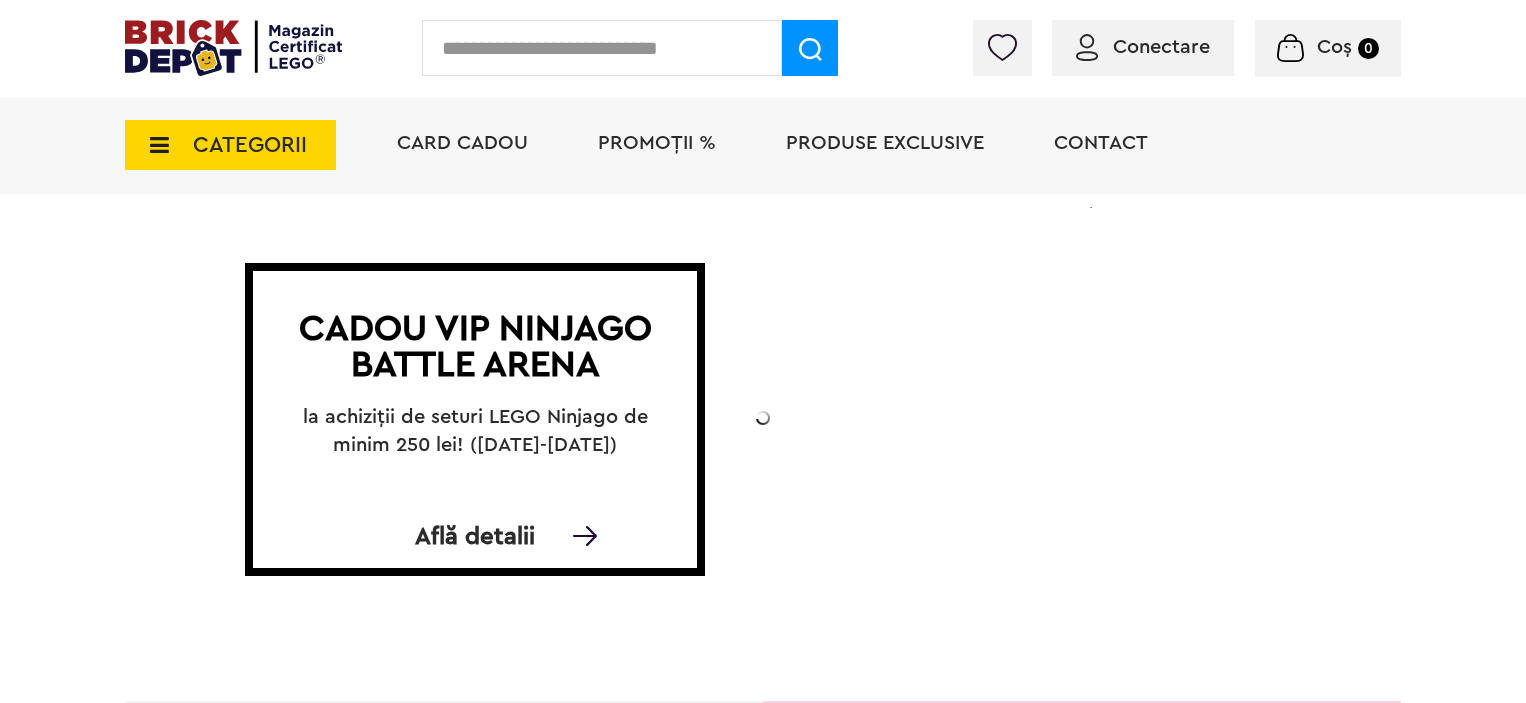 scroll, scrollTop: 0, scrollLeft: 0, axis: both 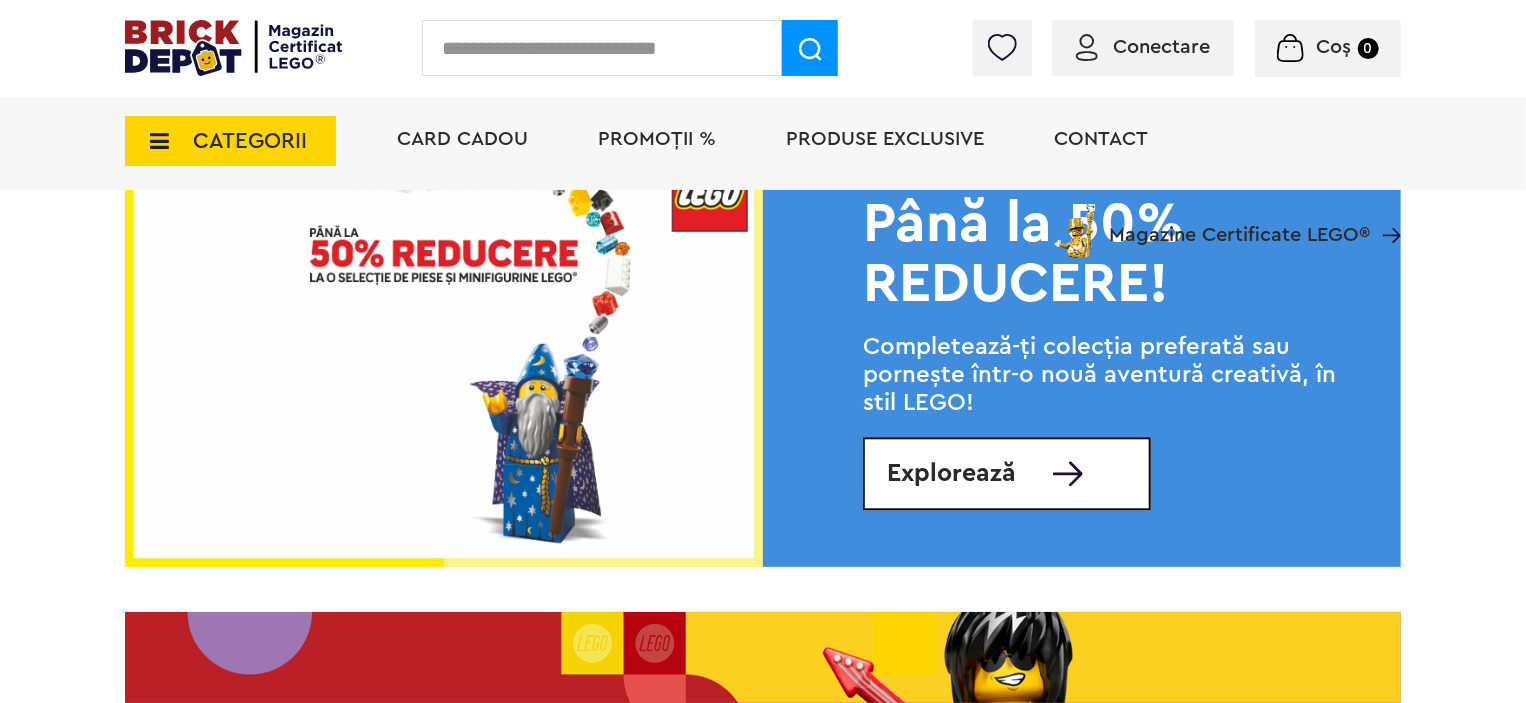 click at bounding box center (1068, 473) 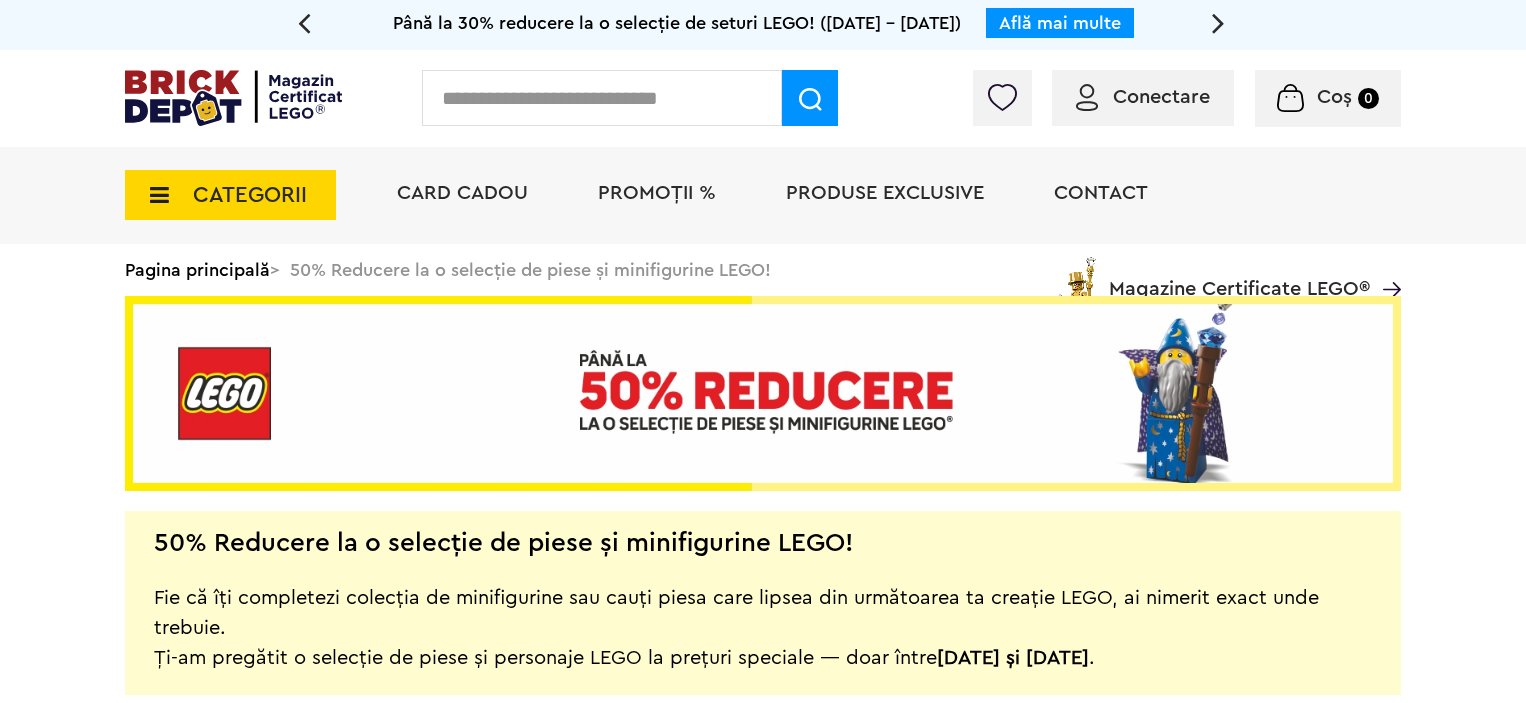 scroll, scrollTop: 0, scrollLeft: 0, axis: both 